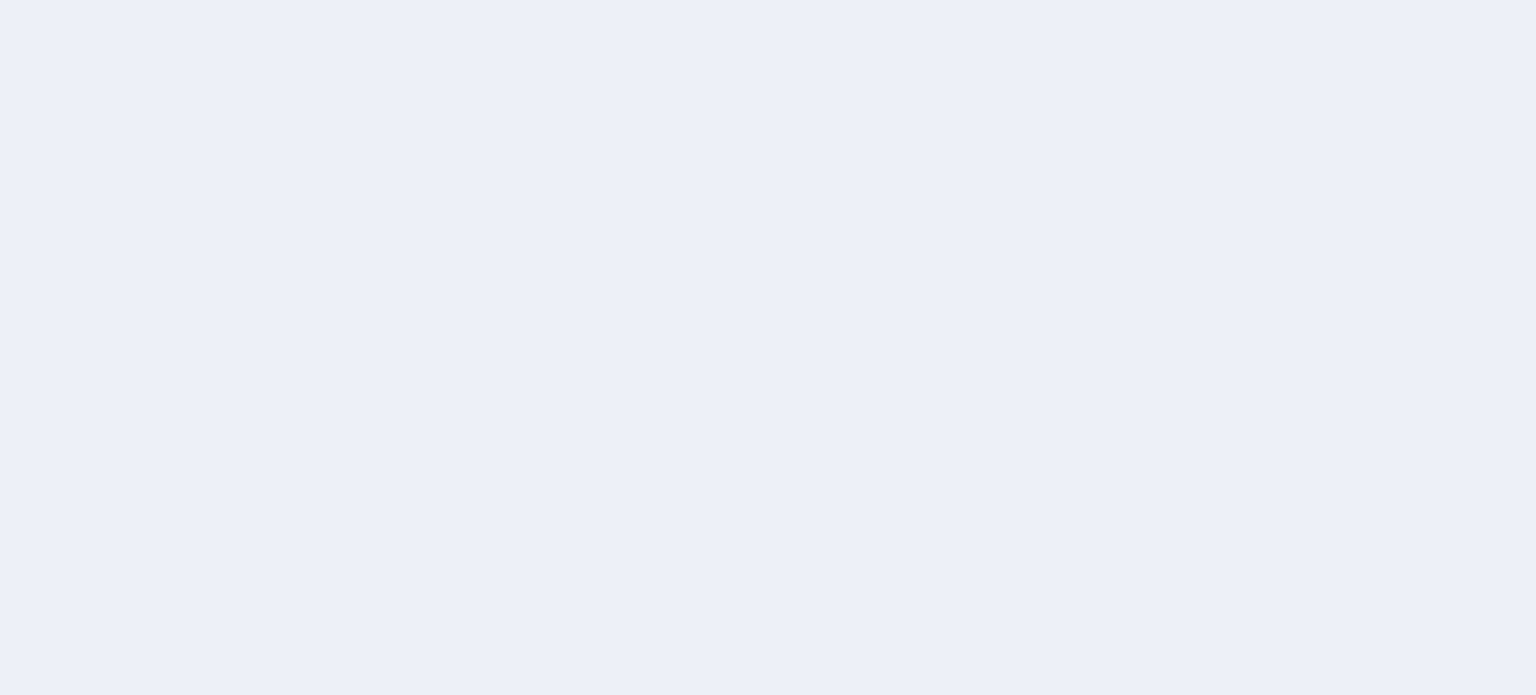 scroll, scrollTop: 0, scrollLeft: 0, axis: both 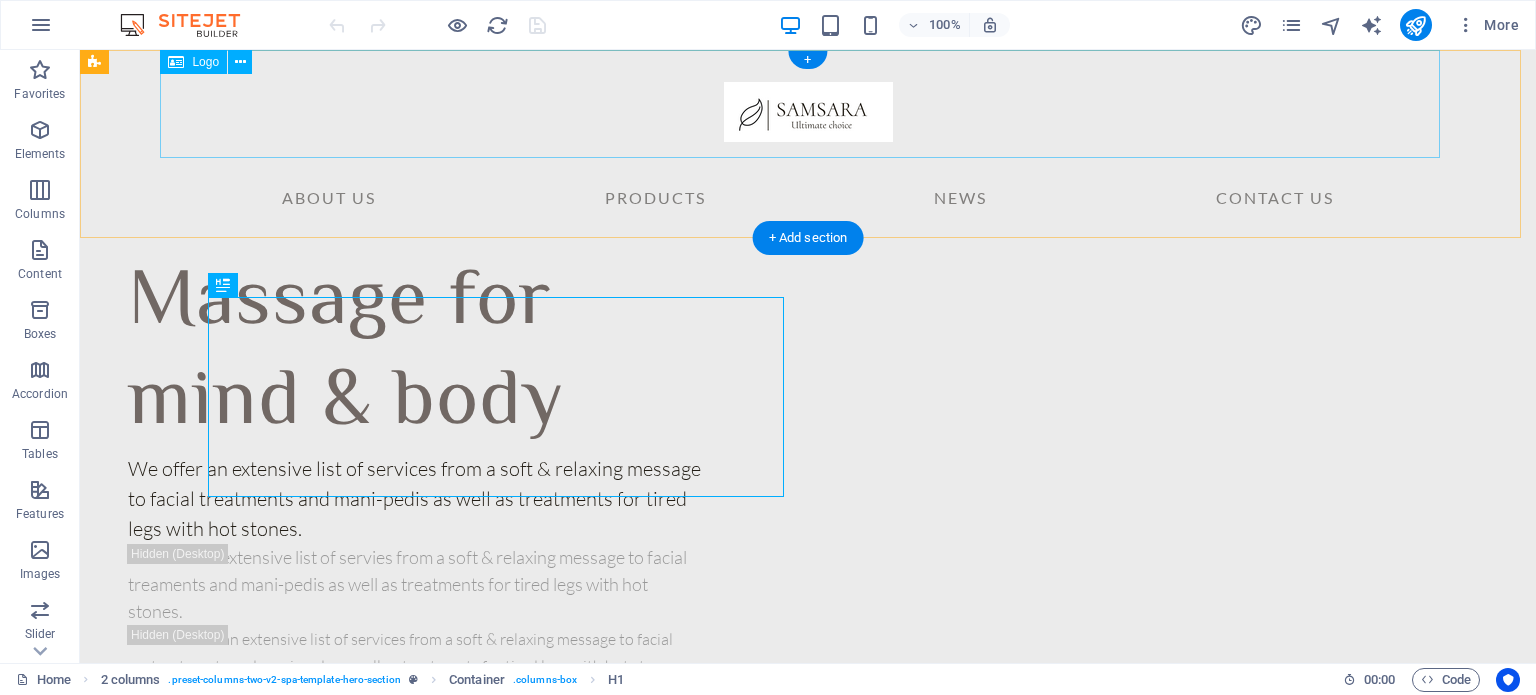 click at bounding box center (808, 104) 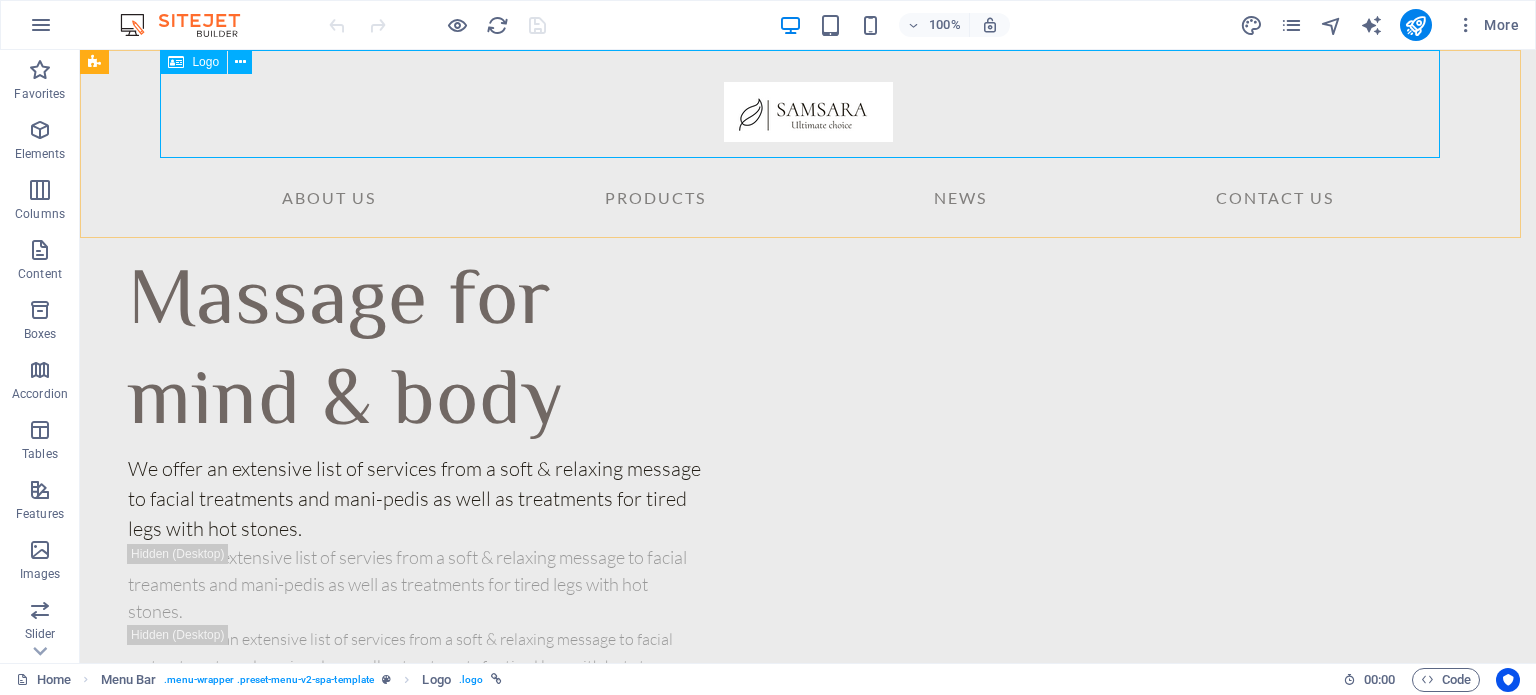 click on "Logo" at bounding box center (205, 62) 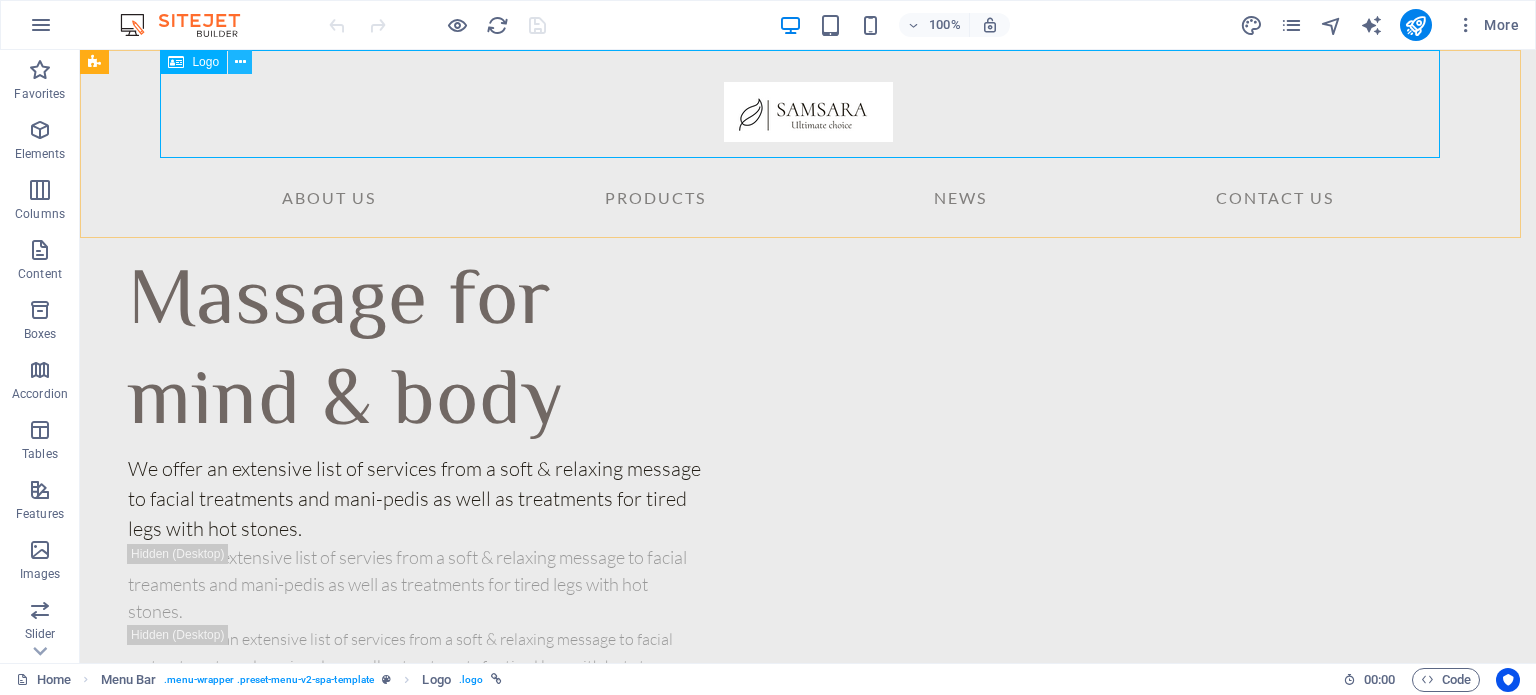 click at bounding box center [240, 62] 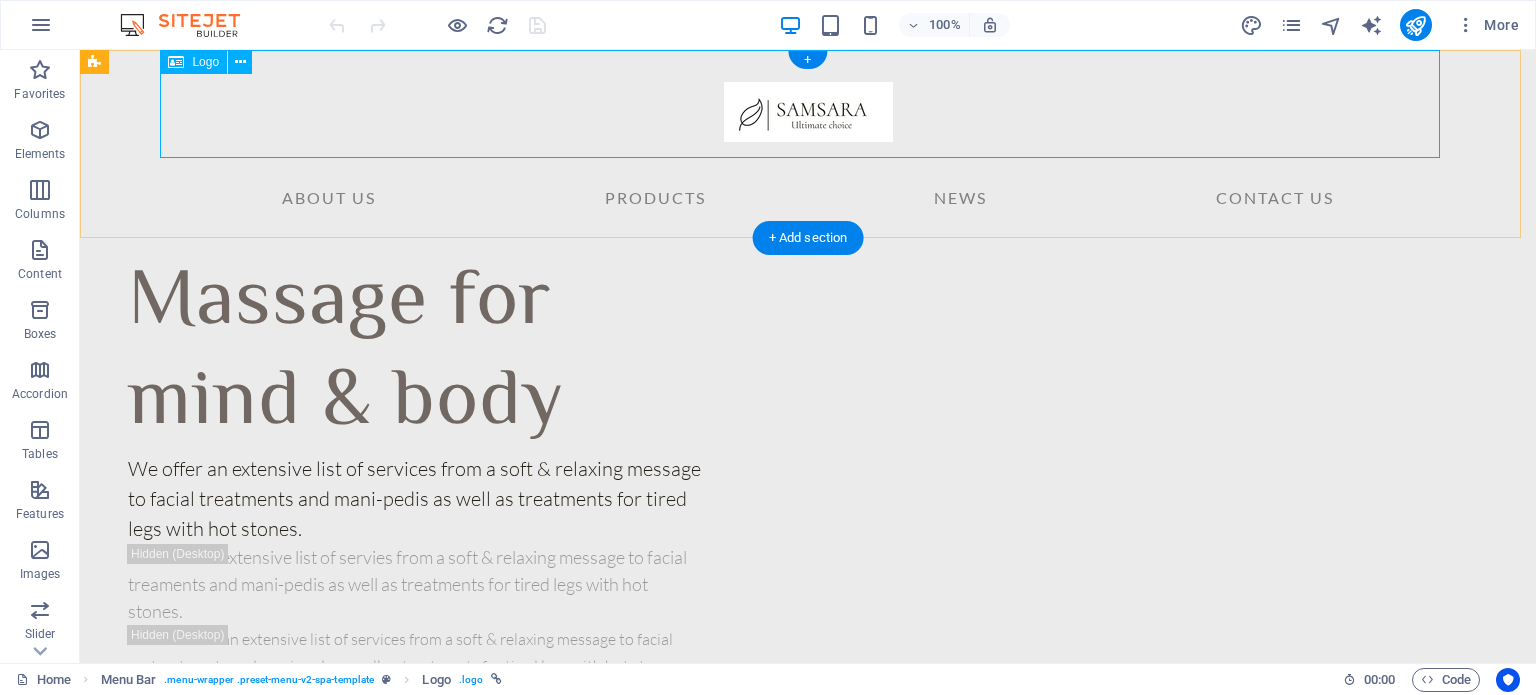 click at bounding box center (808, 104) 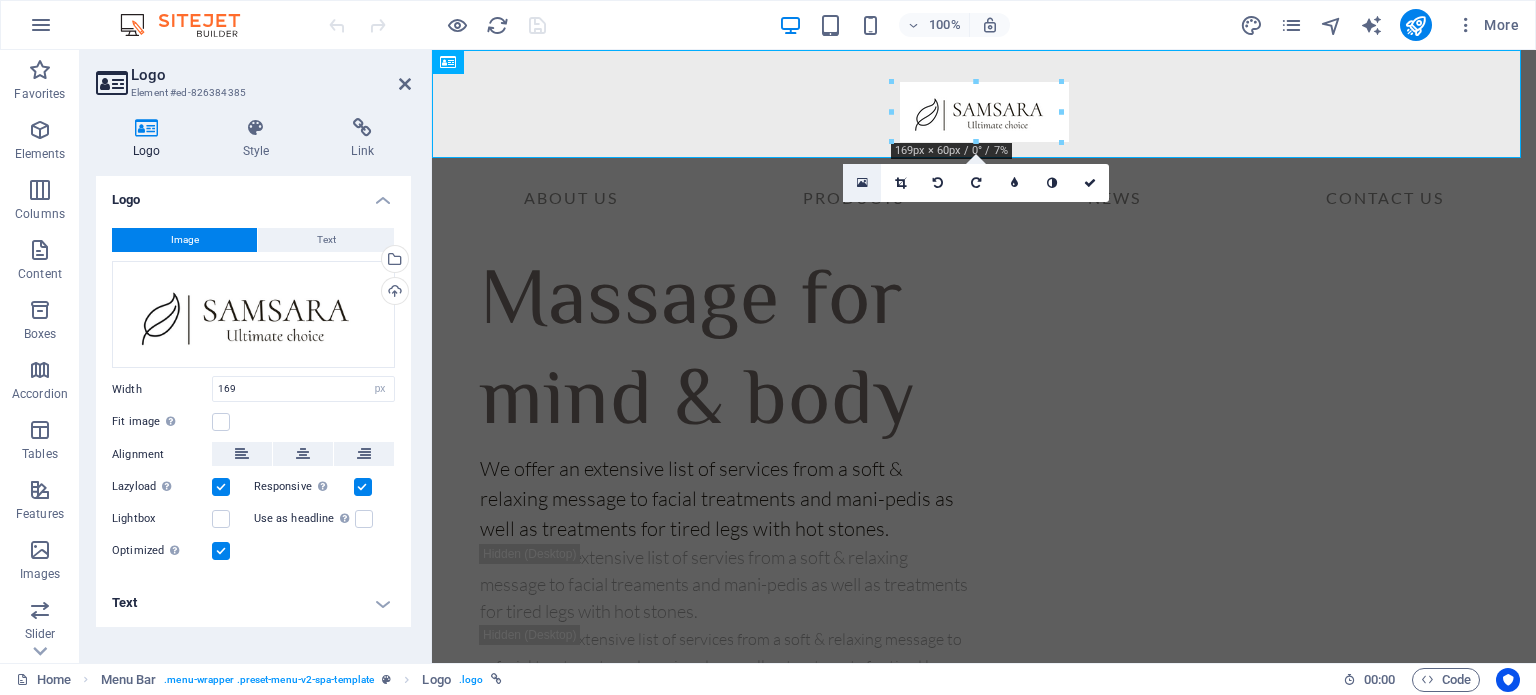 click at bounding box center (862, 183) 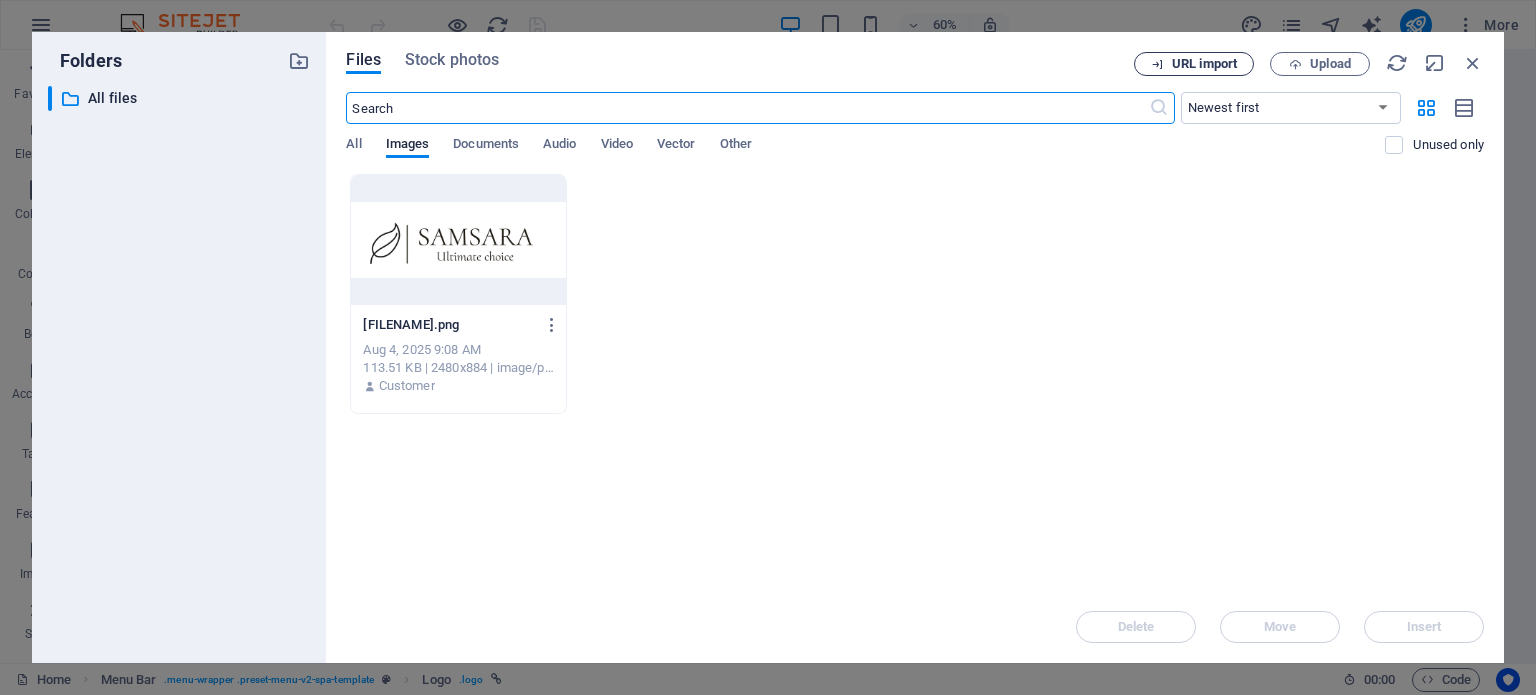 click at bounding box center [1157, 64] 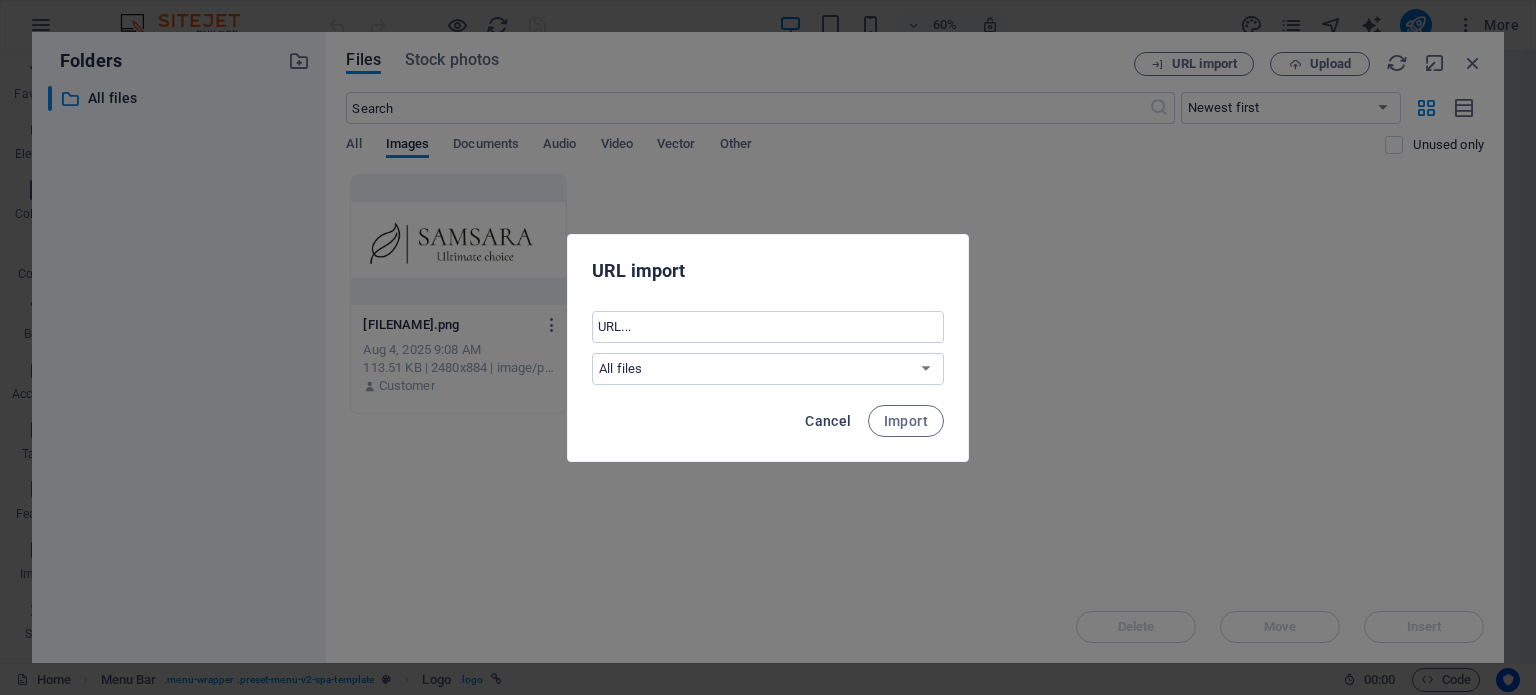 click on "Cancel" at bounding box center [828, 421] 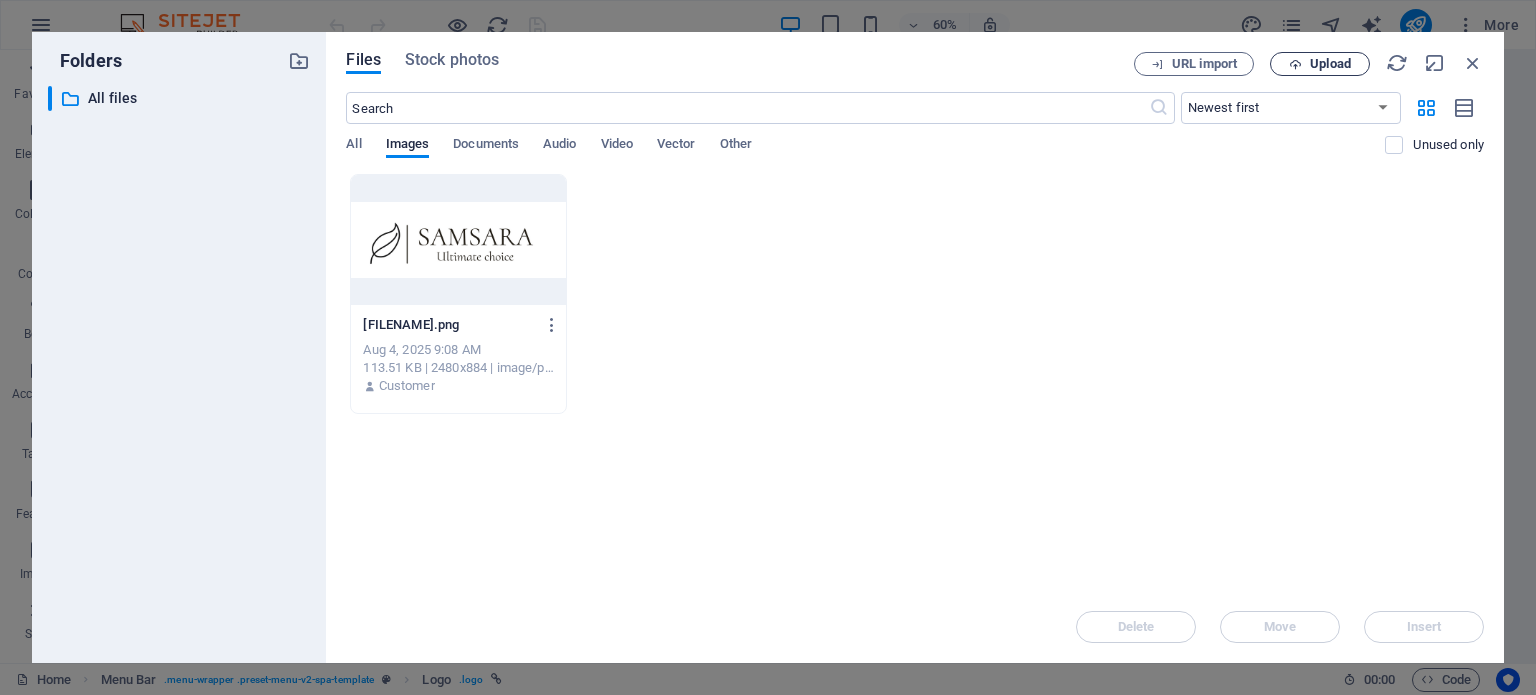 click on "Upload" at bounding box center [1320, 64] 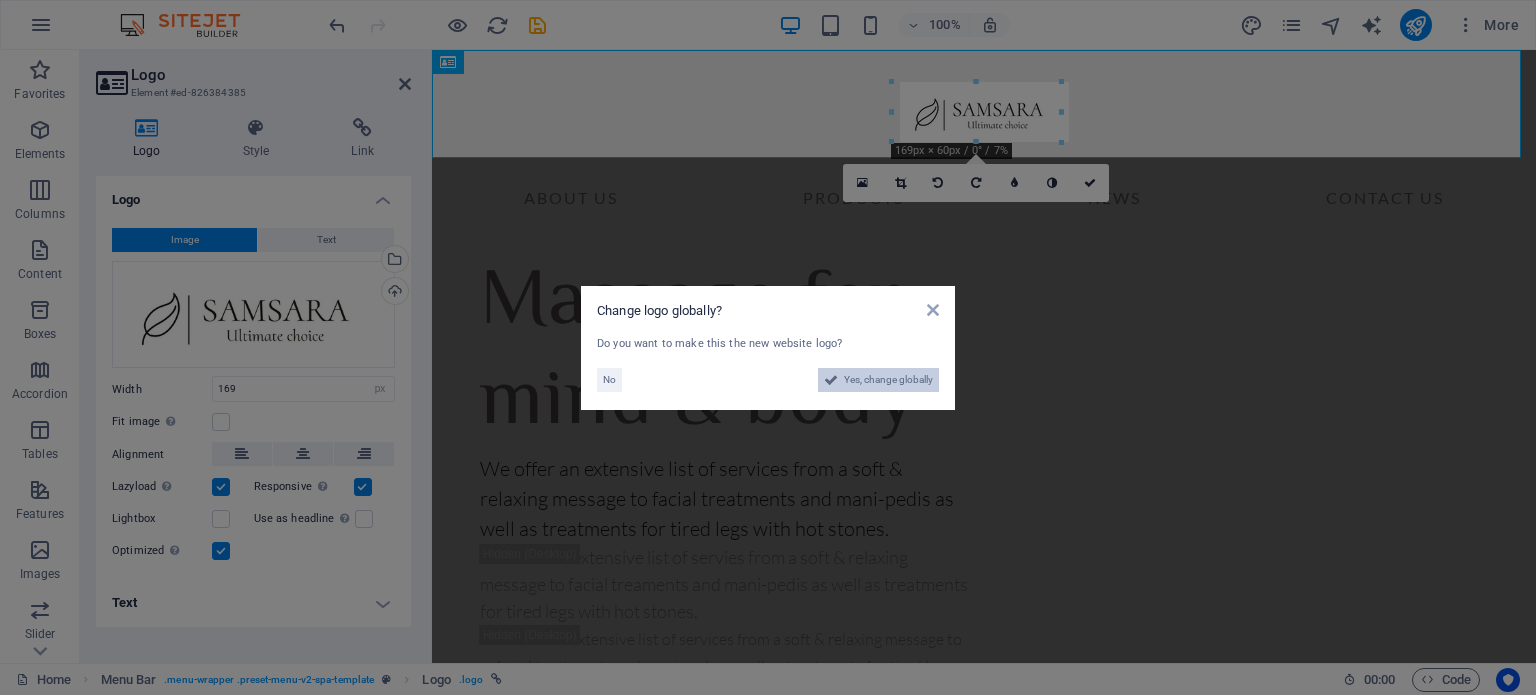 click on "Yes, change globally" at bounding box center (888, 380) 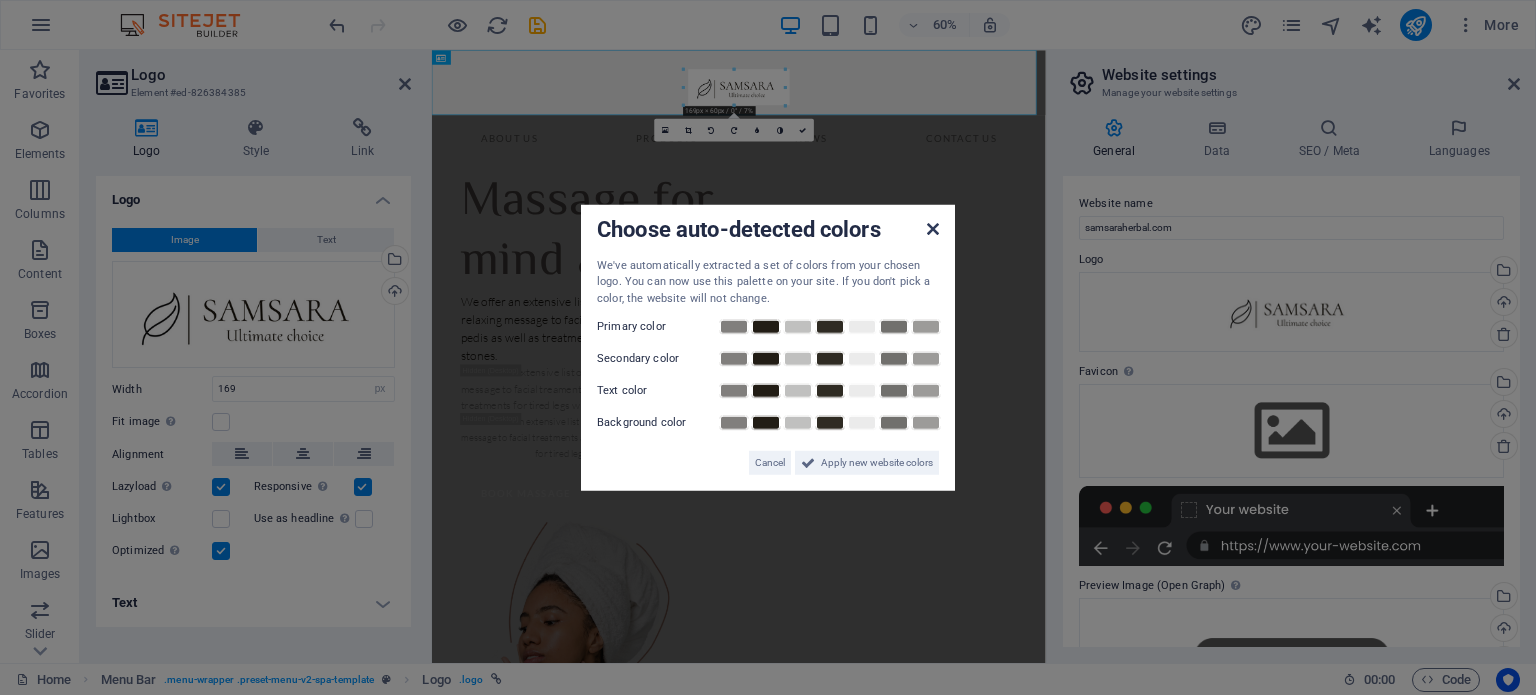click at bounding box center (933, 228) 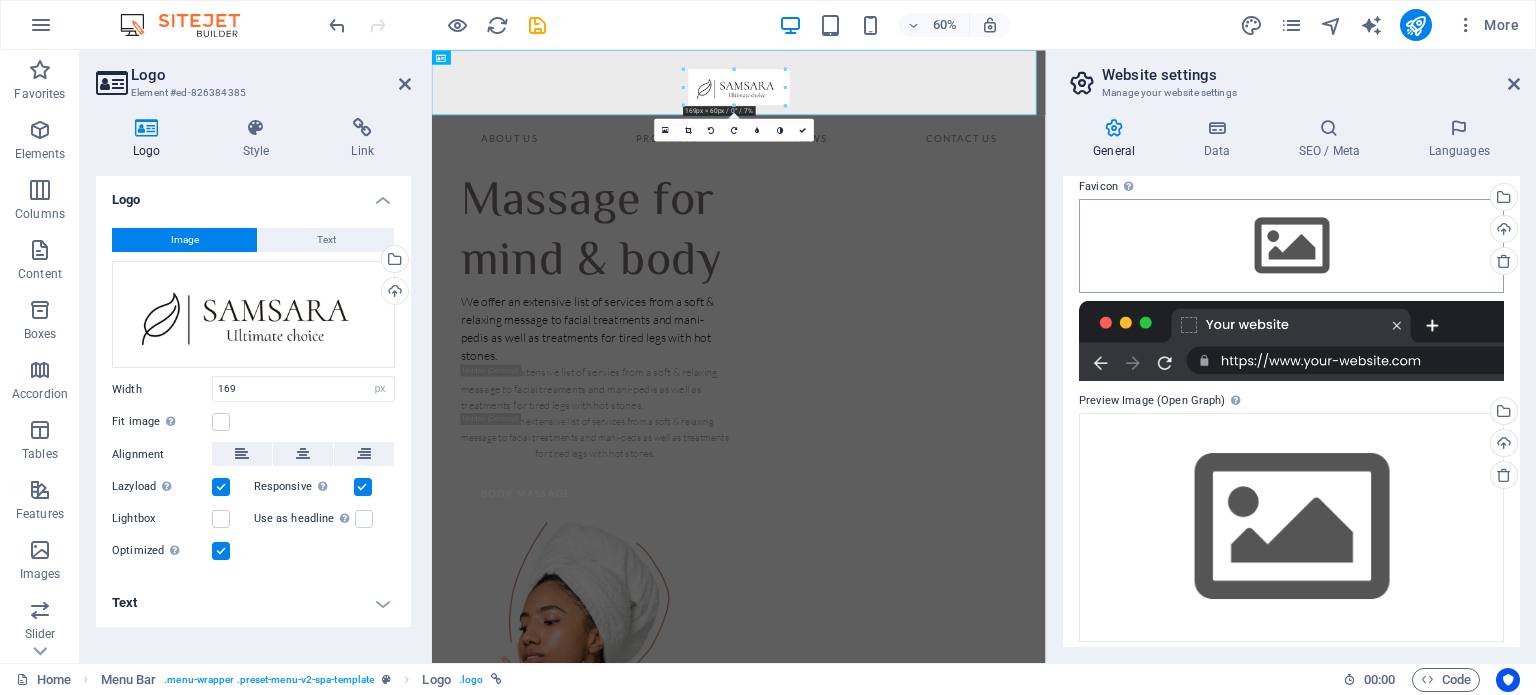 scroll, scrollTop: 196, scrollLeft: 0, axis: vertical 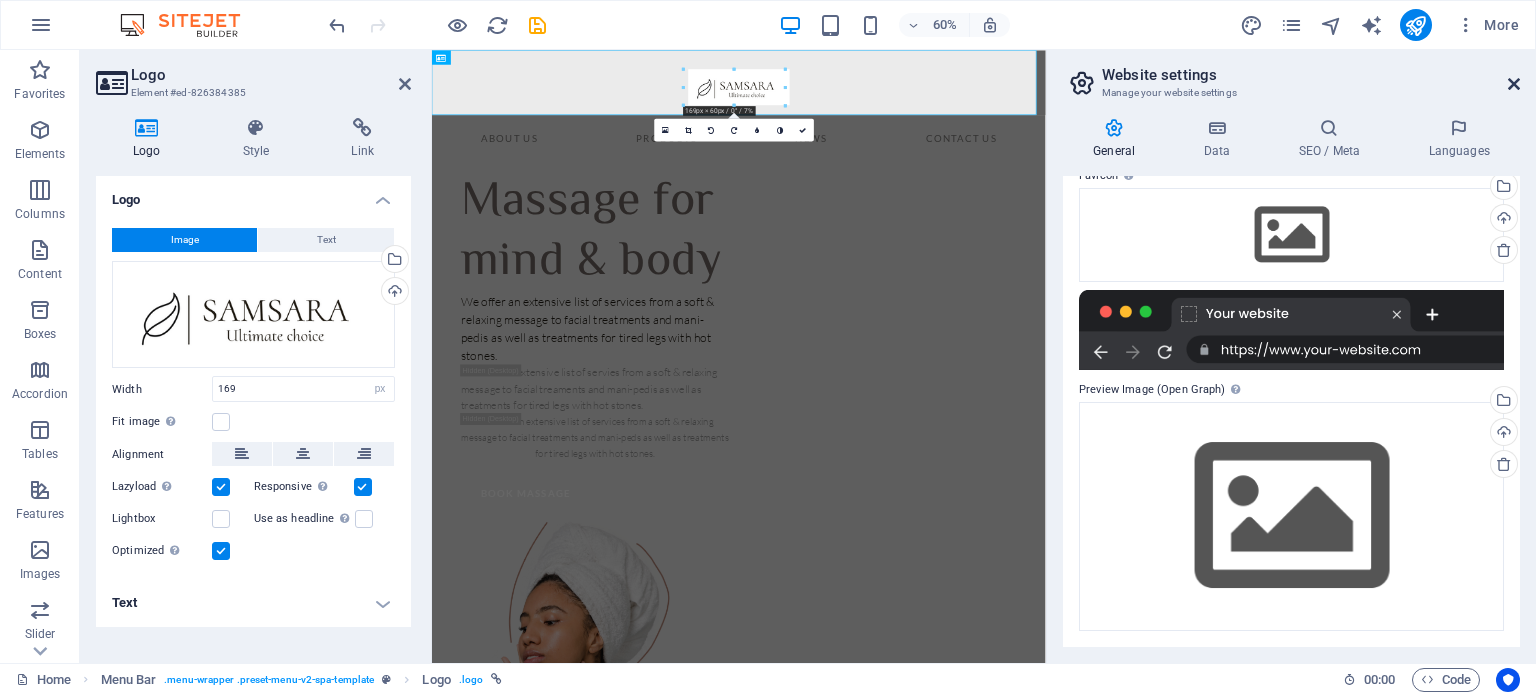 click at bounding box center [1514, 84] 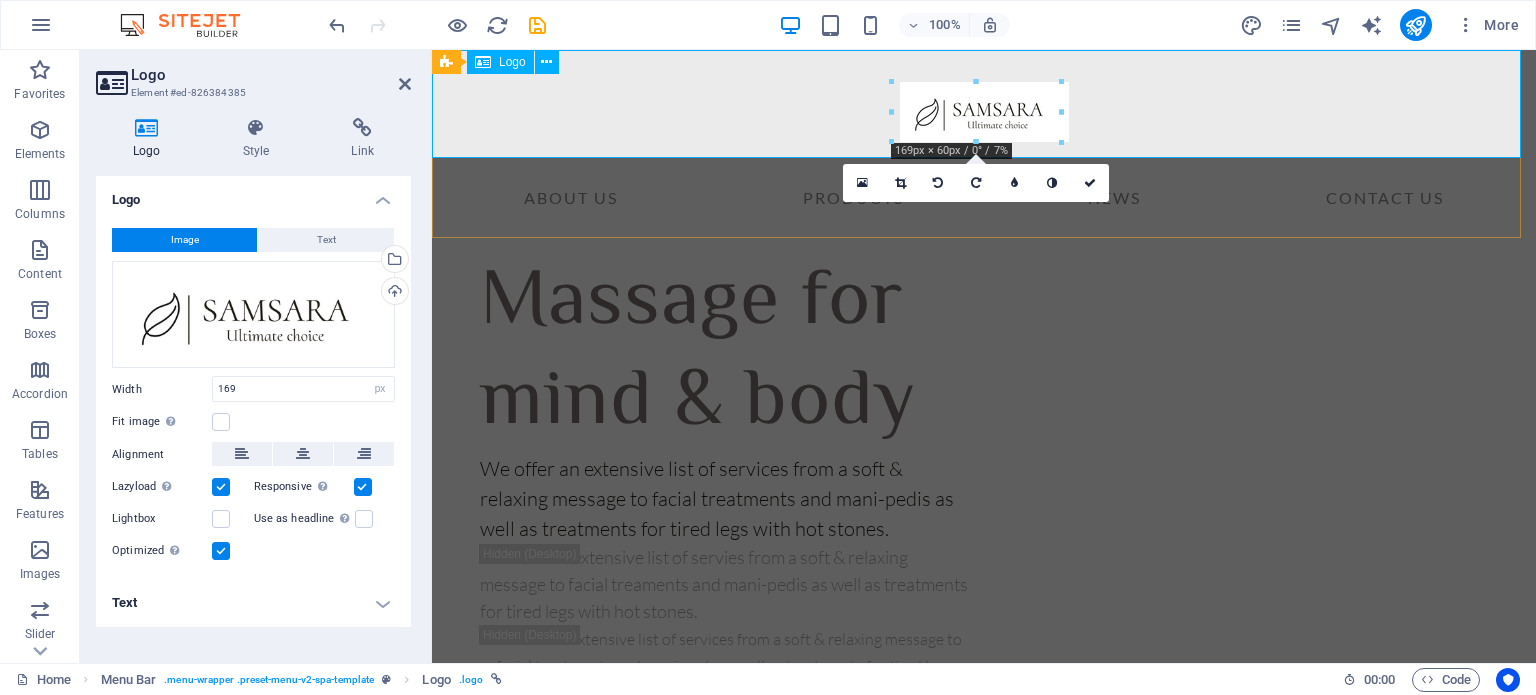 click at bounding box center [984, 104] 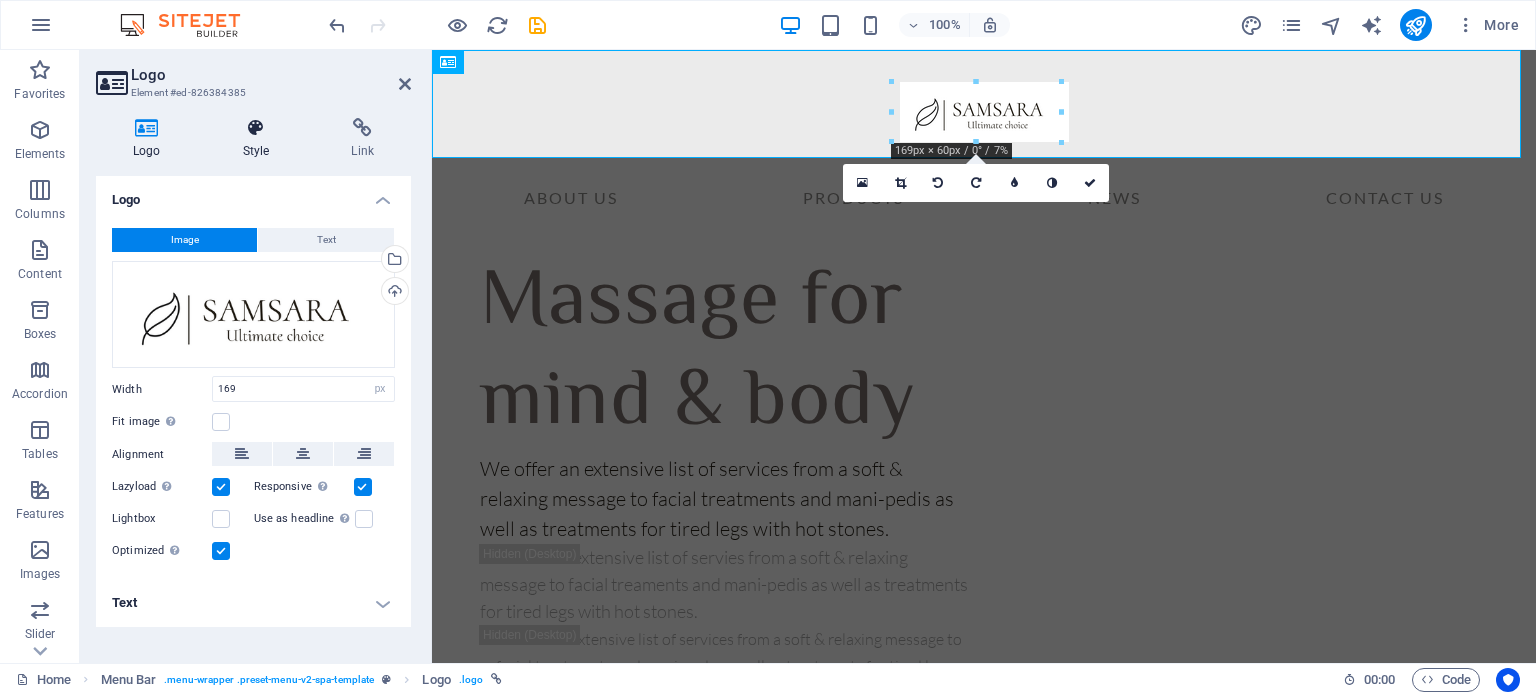 click at bounding box center [256, 128] 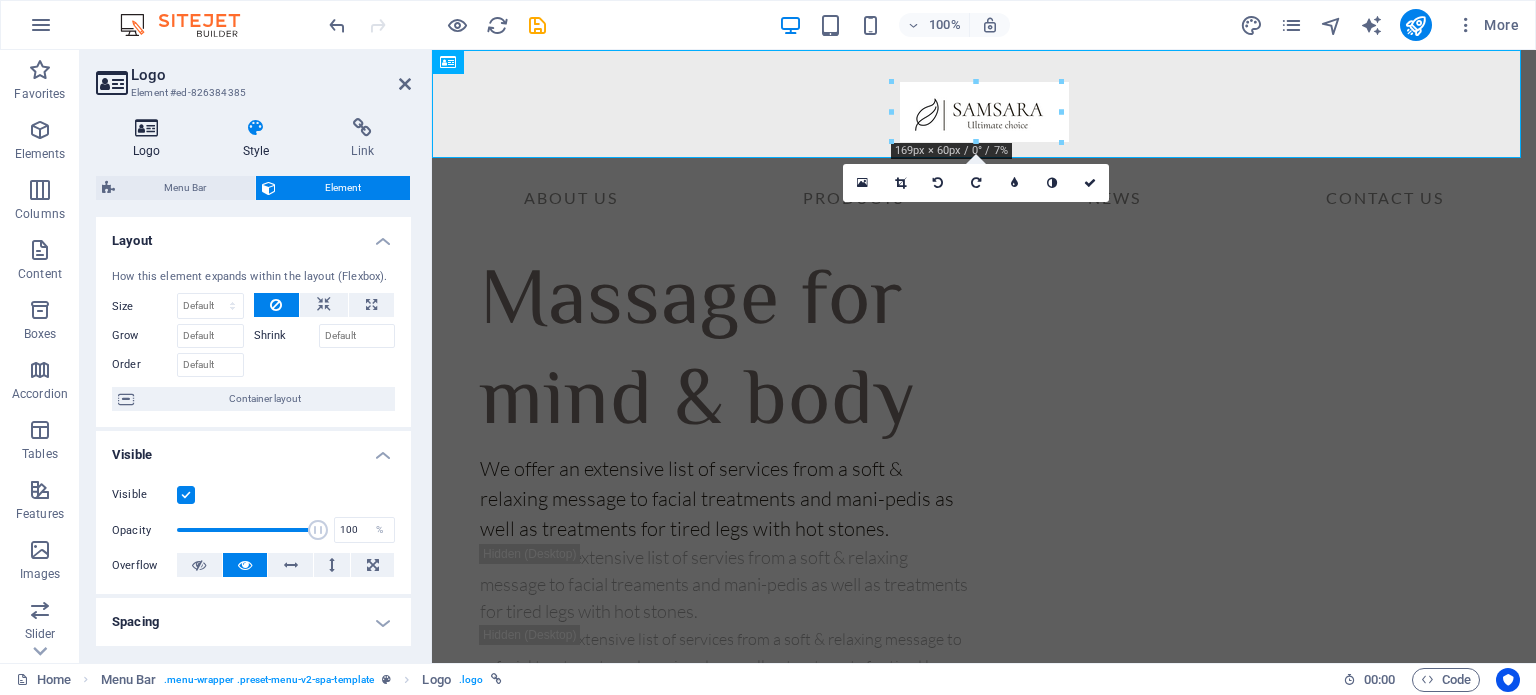 click at bounding box center (147, 128) 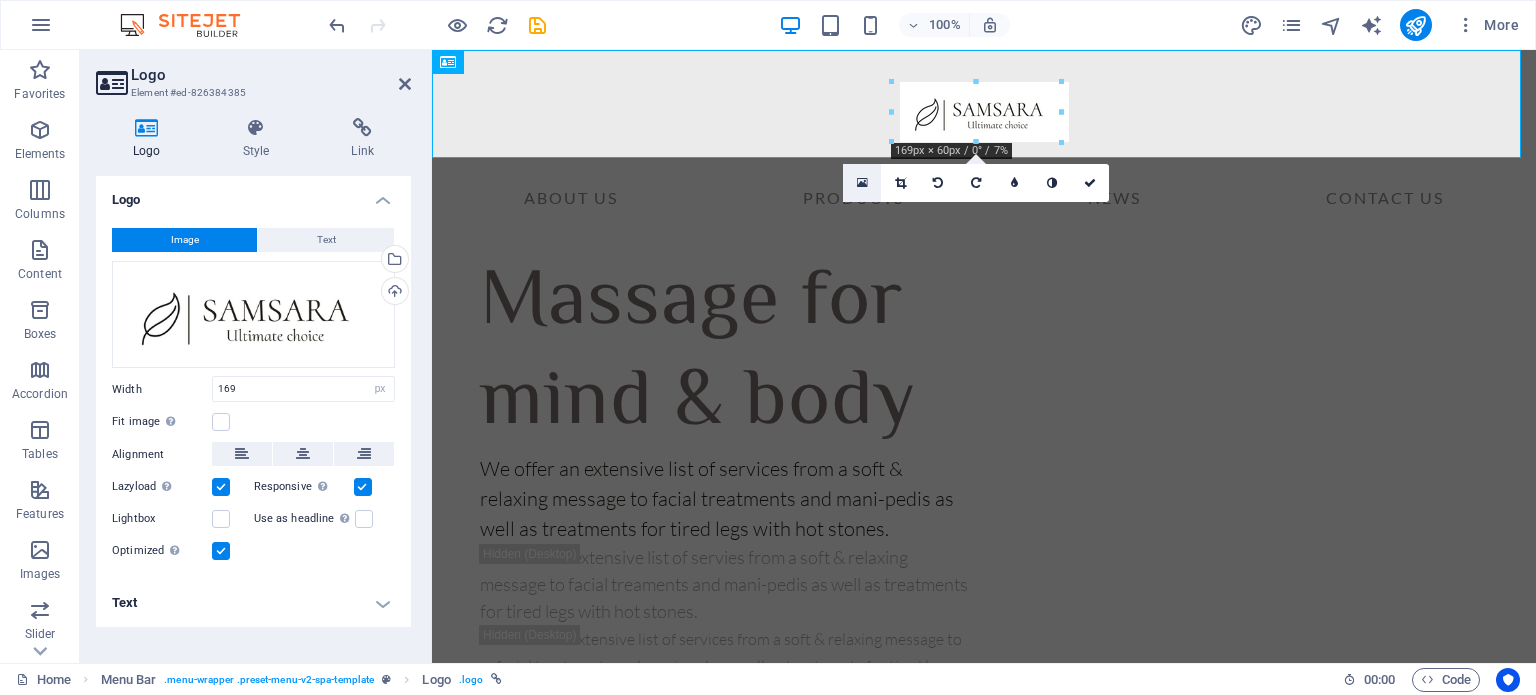click at bounding box center (862, 183) 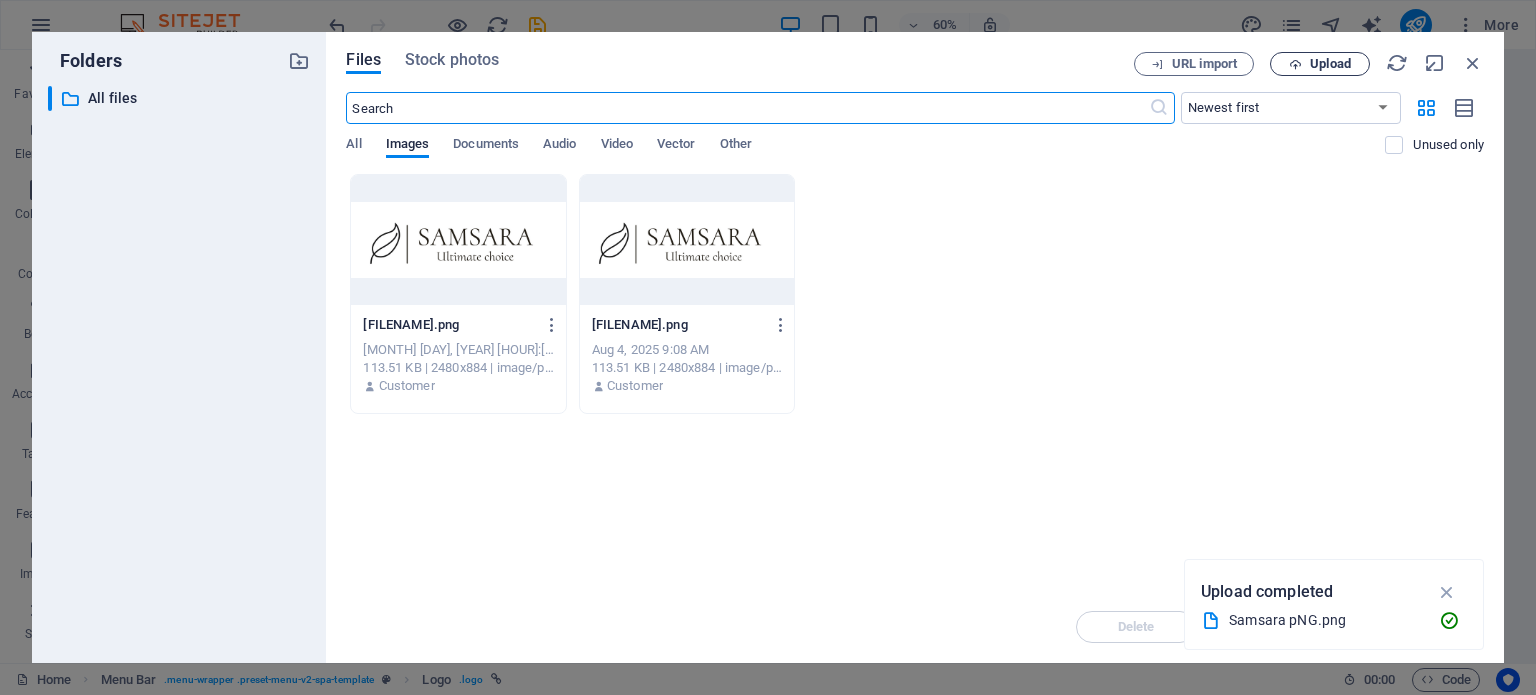click on "Upload" at bounding box center (1330, 64) 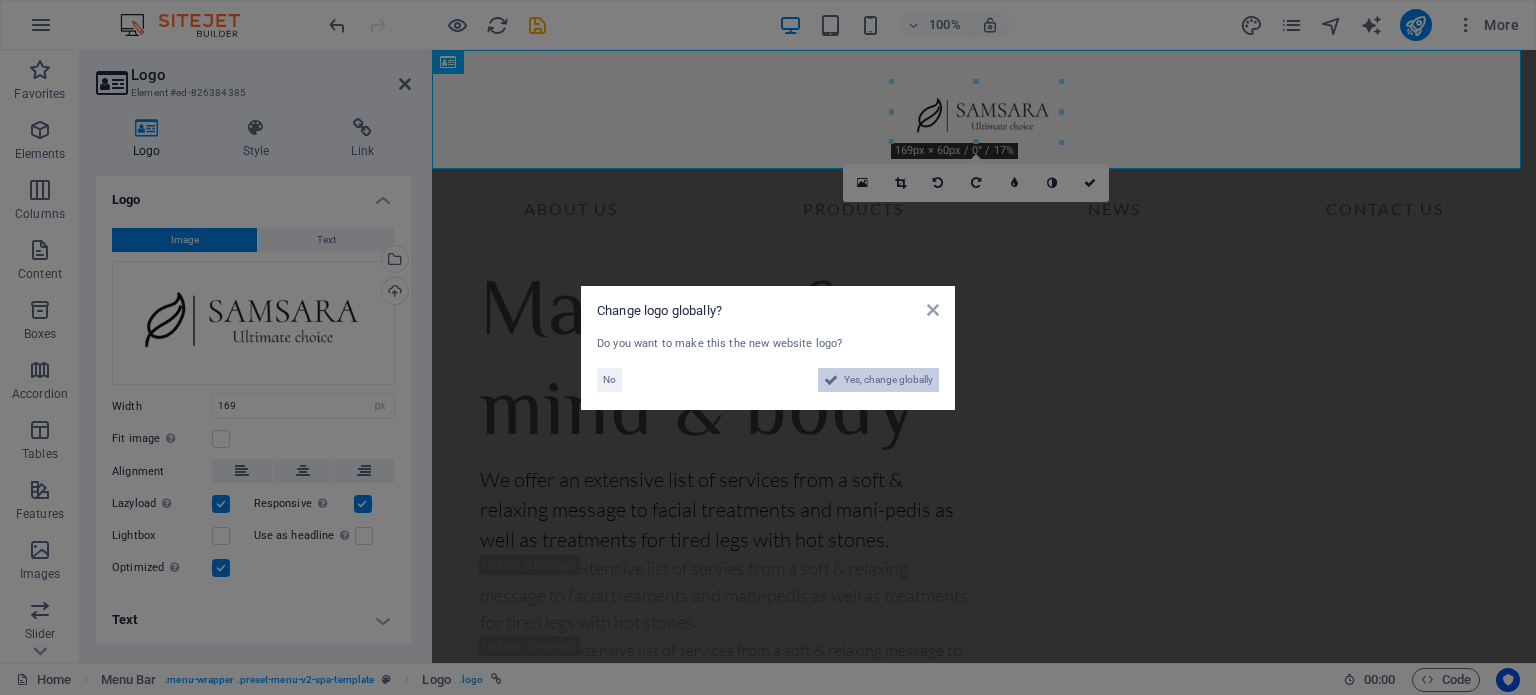 click on "Yes, change globally" at bounding box center (888, 380) 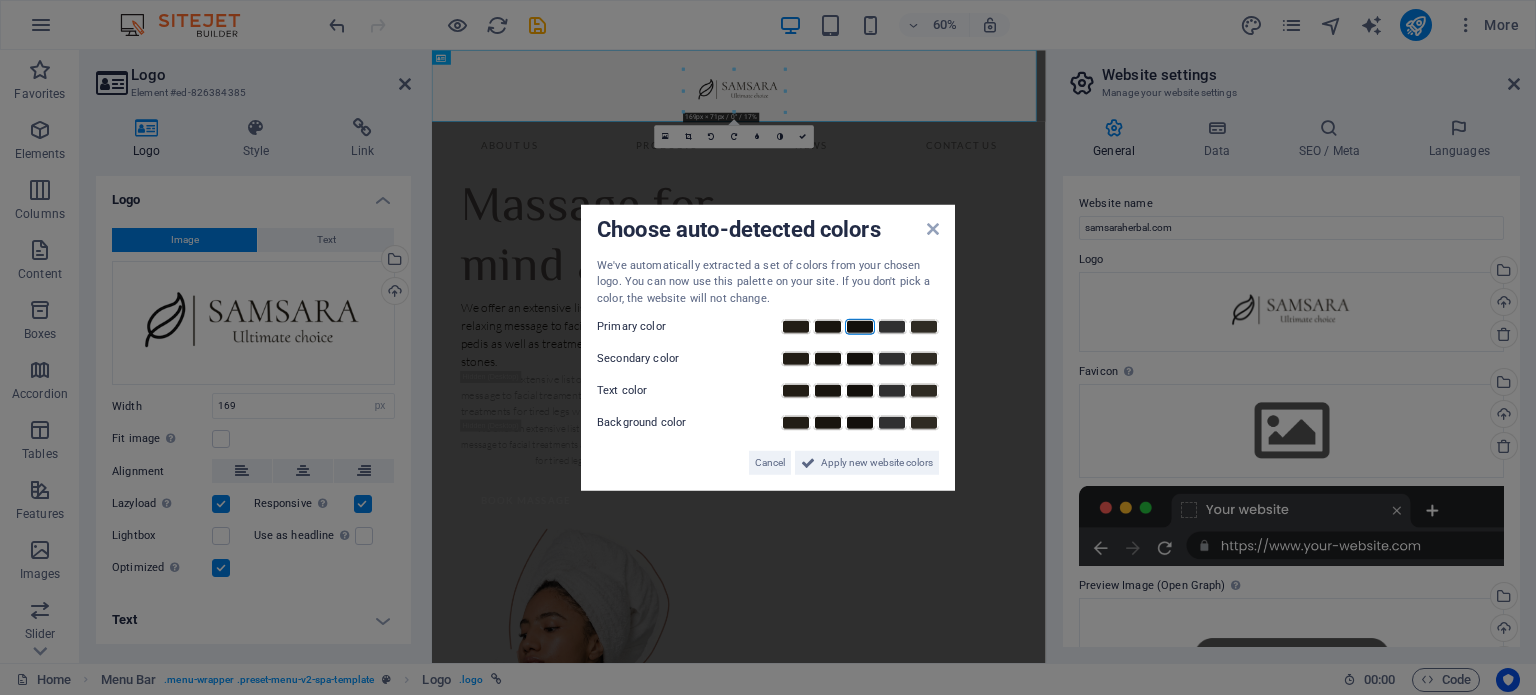click at bounding box center [860, 327] 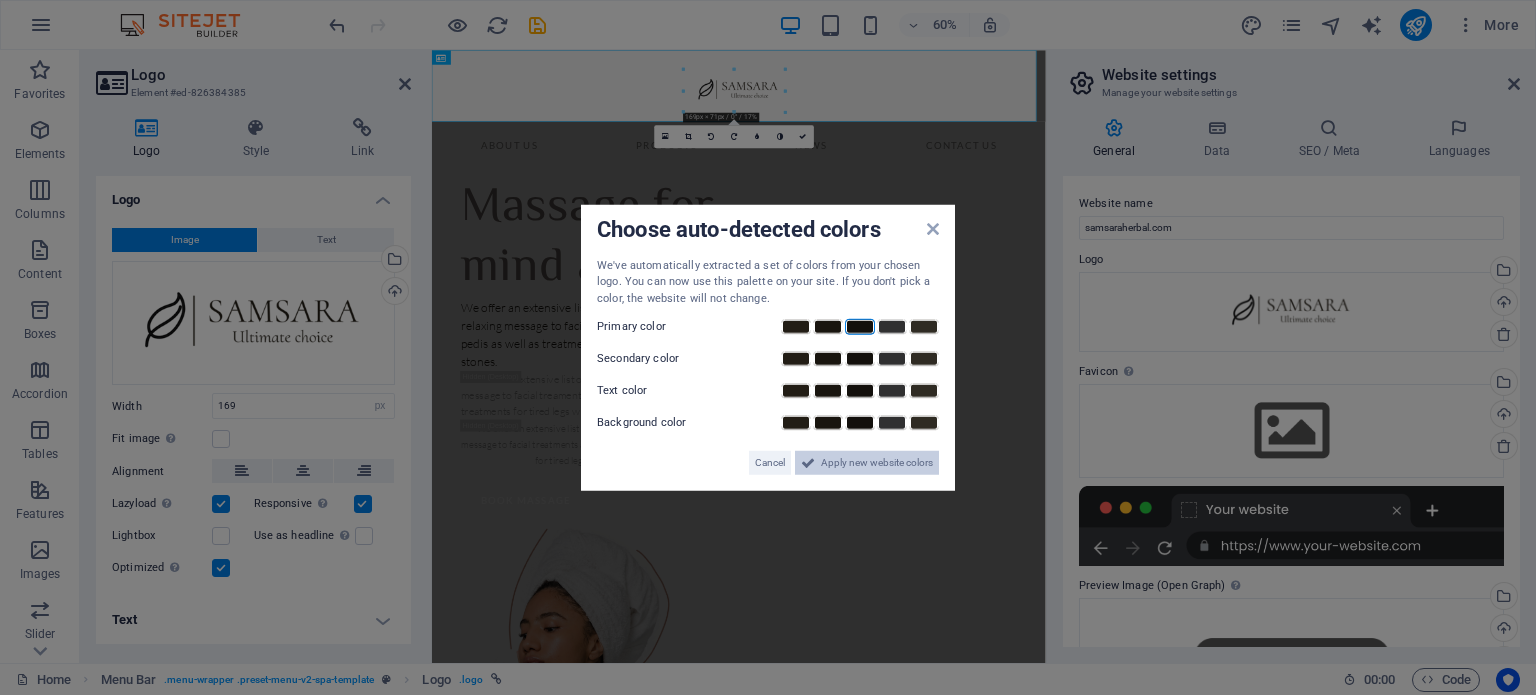 drag, startPoint x: 865, startPoint y: 461, endPoint x: 729, endPoint y: 668, distance: 247.67923 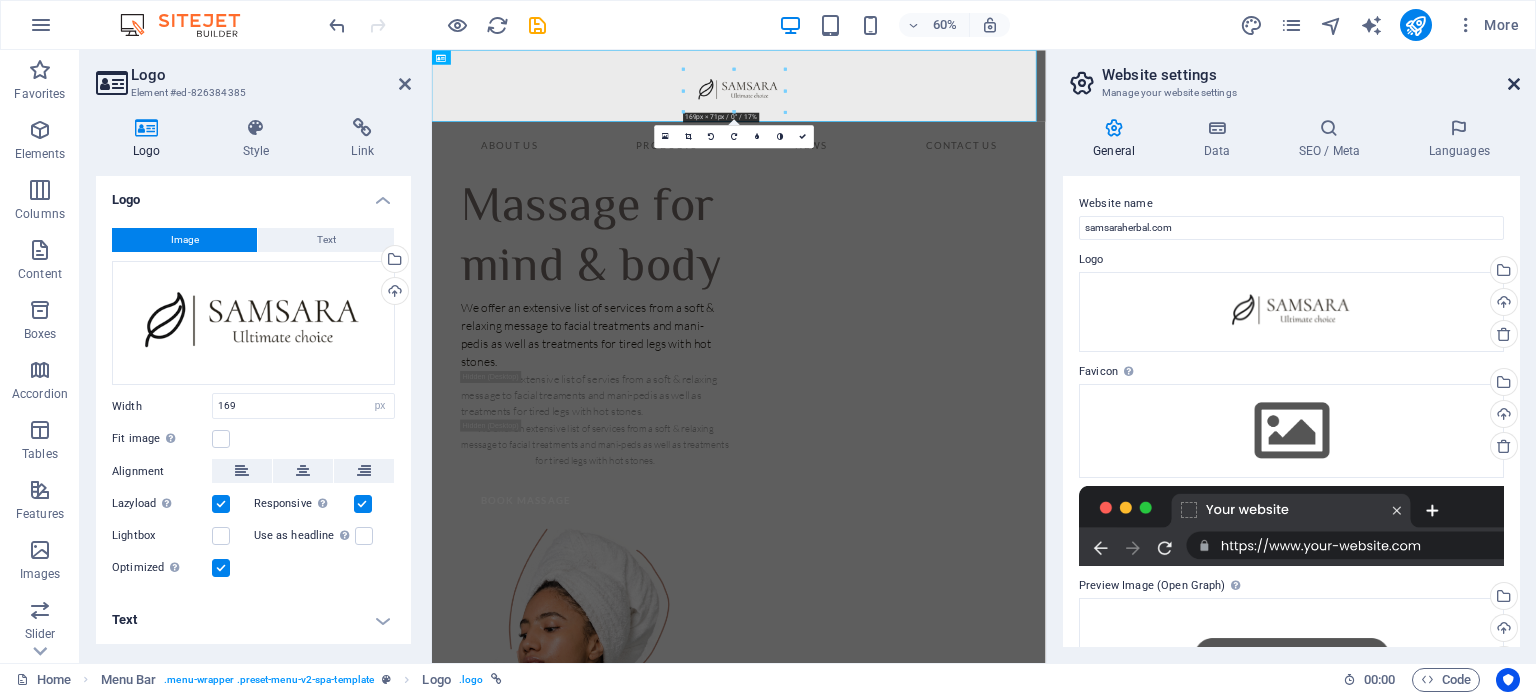 click at bounding box center [1514, 84] 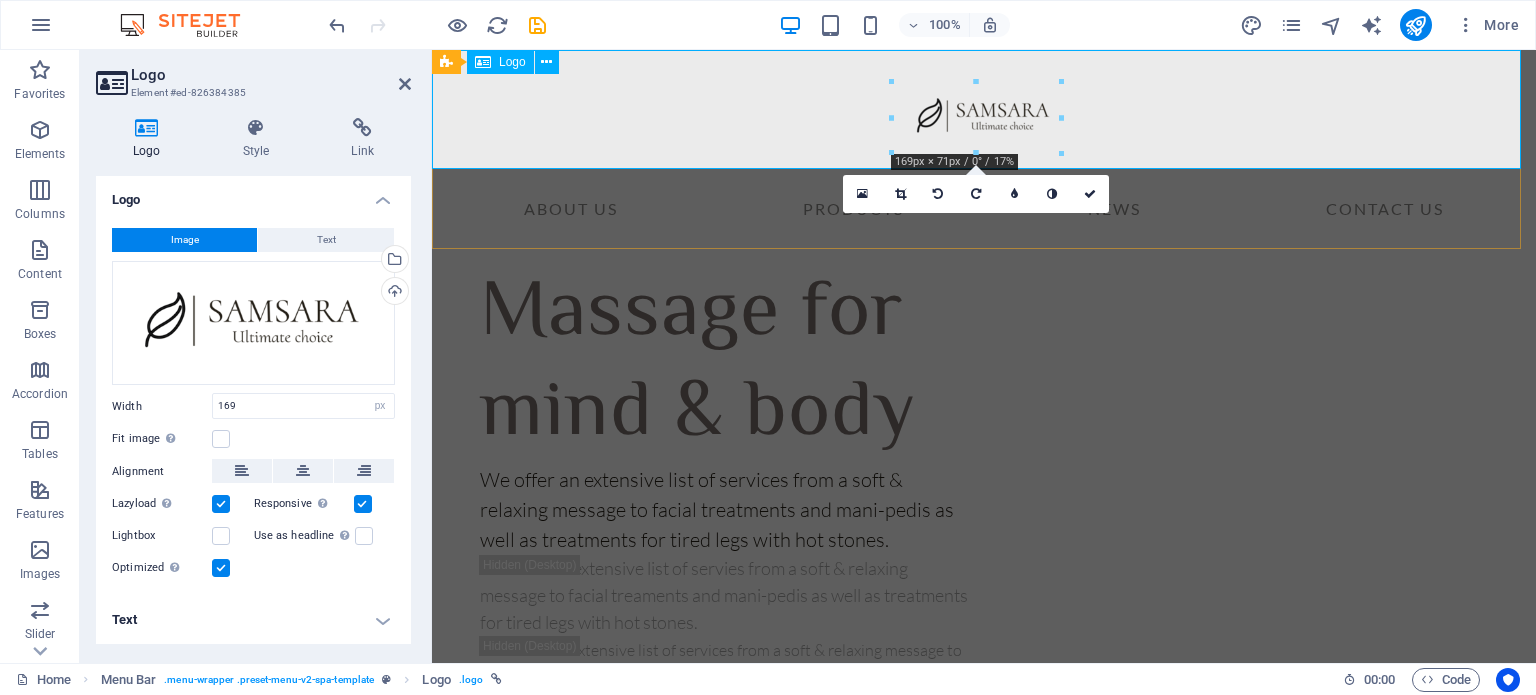 click at bounding box center [984, 109] 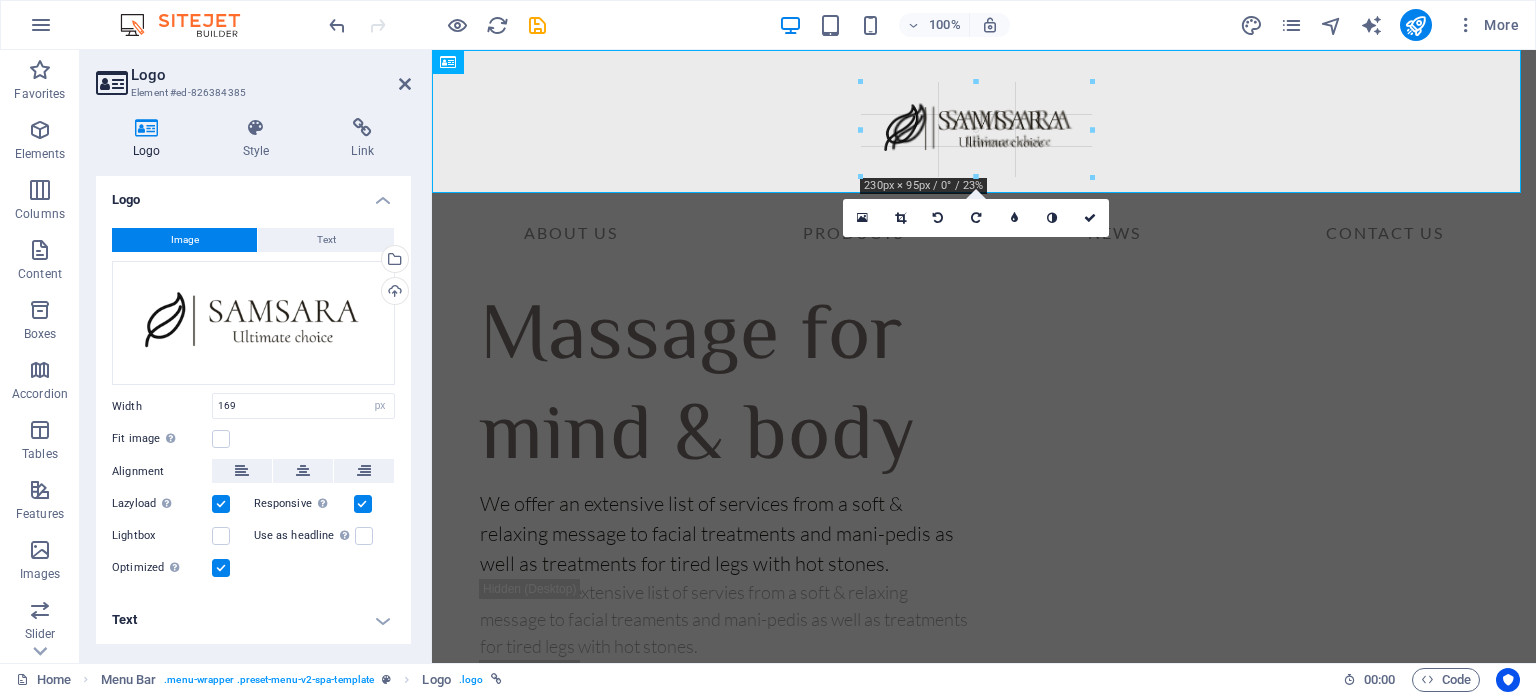 drag, startPoint x: 1061, startPoint y: 81, endPoint x: 1118, endPoint y: 58, distance: 61.46544 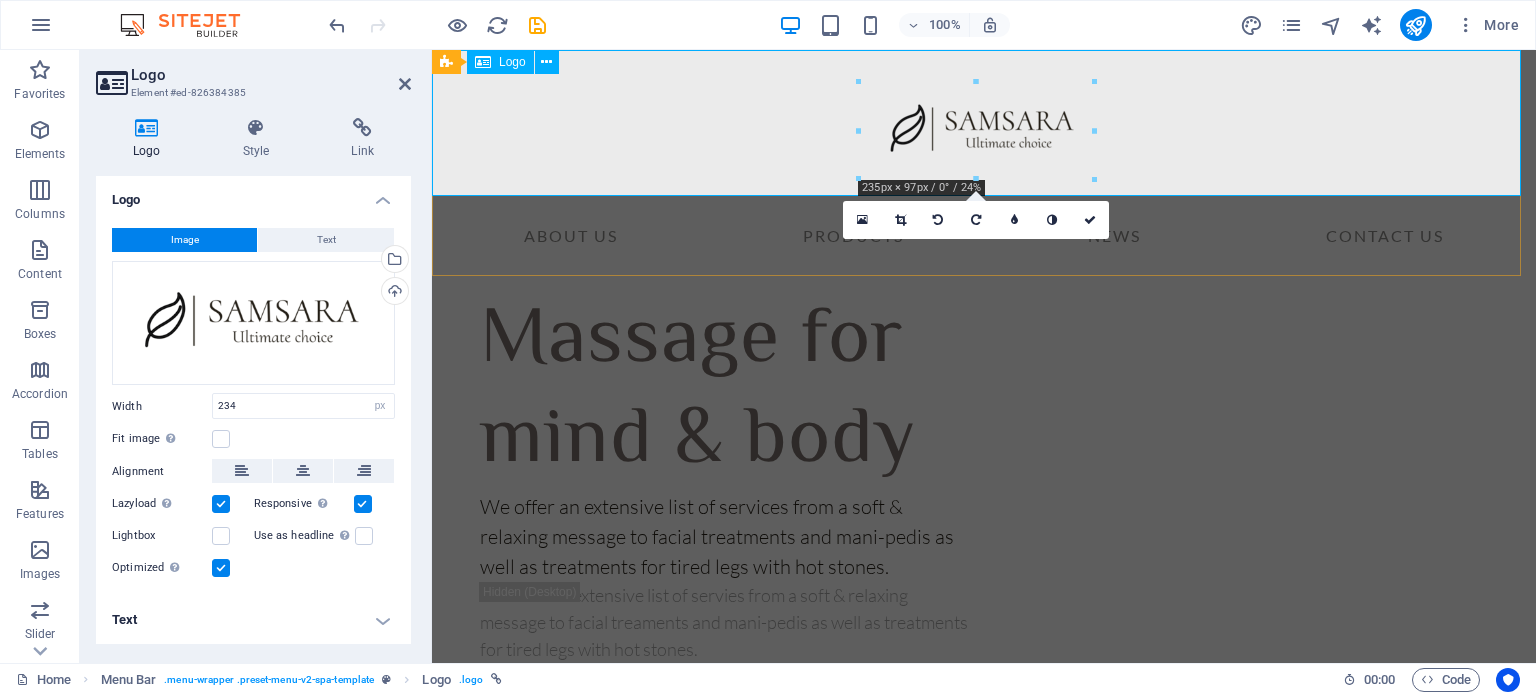 click at bounding box center (984, 123) 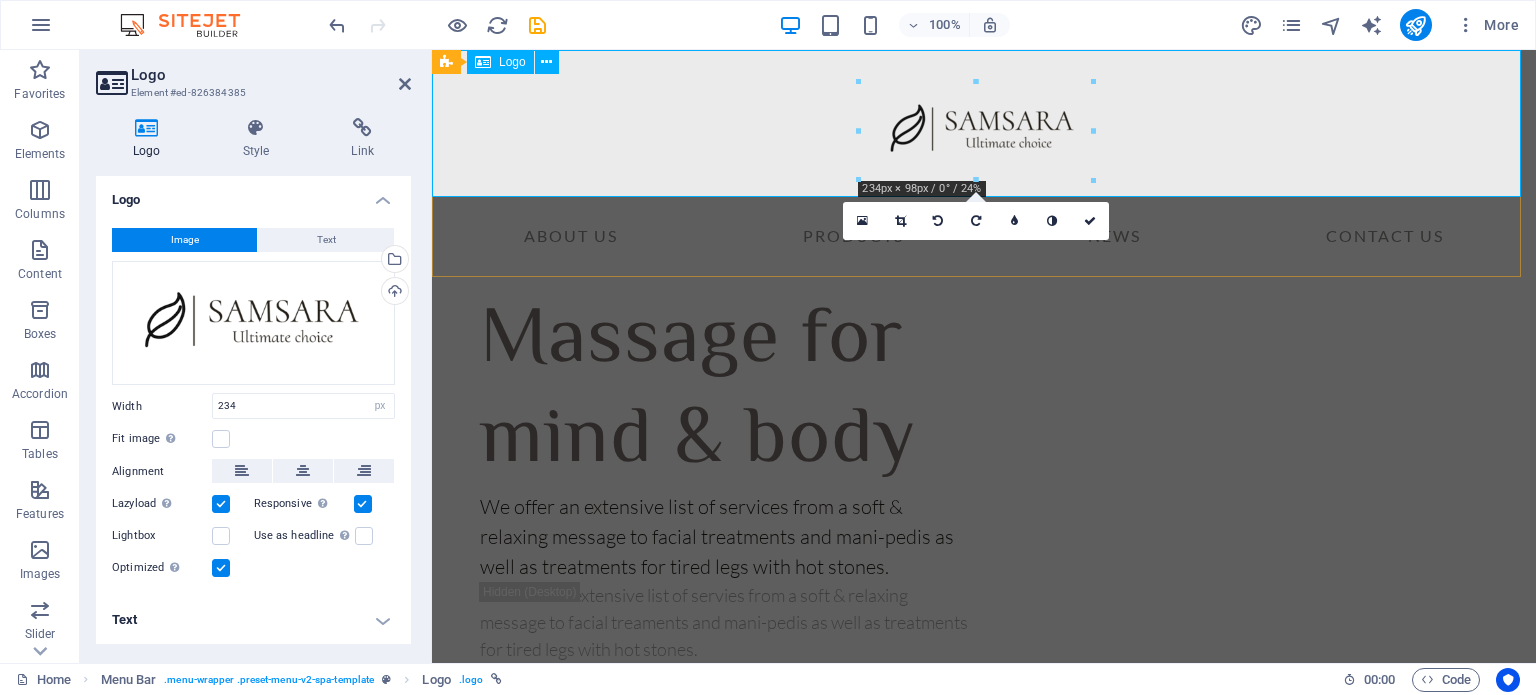 click at bounding box center [984, 123] 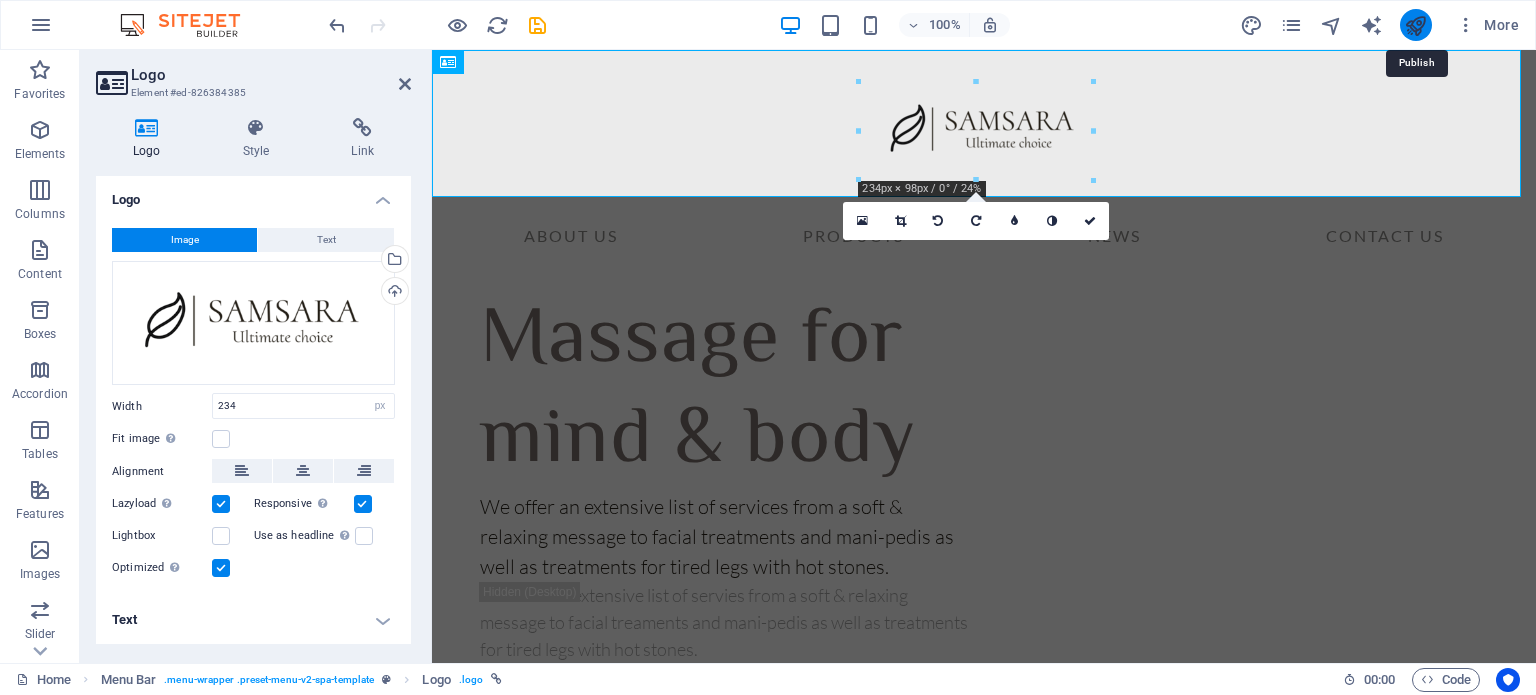 click at bounding box center [1415, 25] 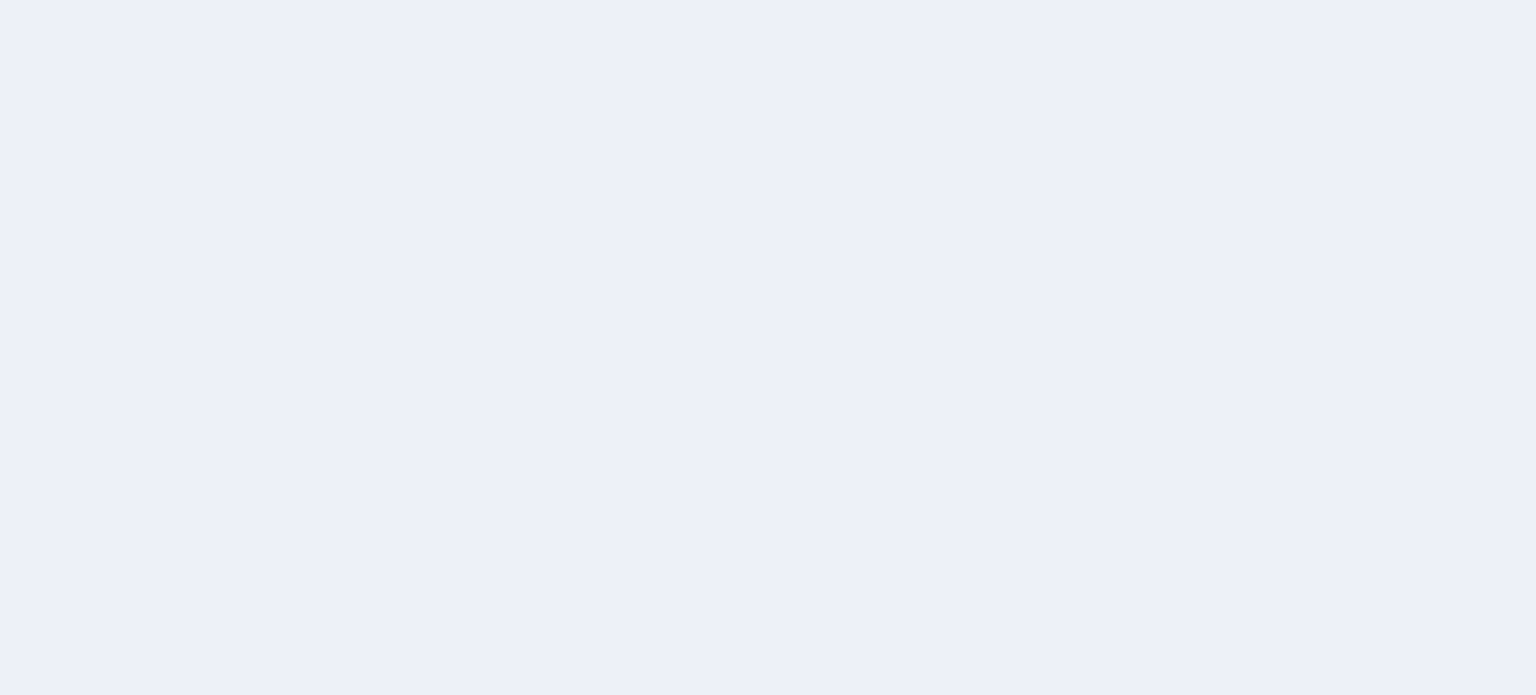 scroll, scrollTop: 0, scrollLeft: 0, axis: both 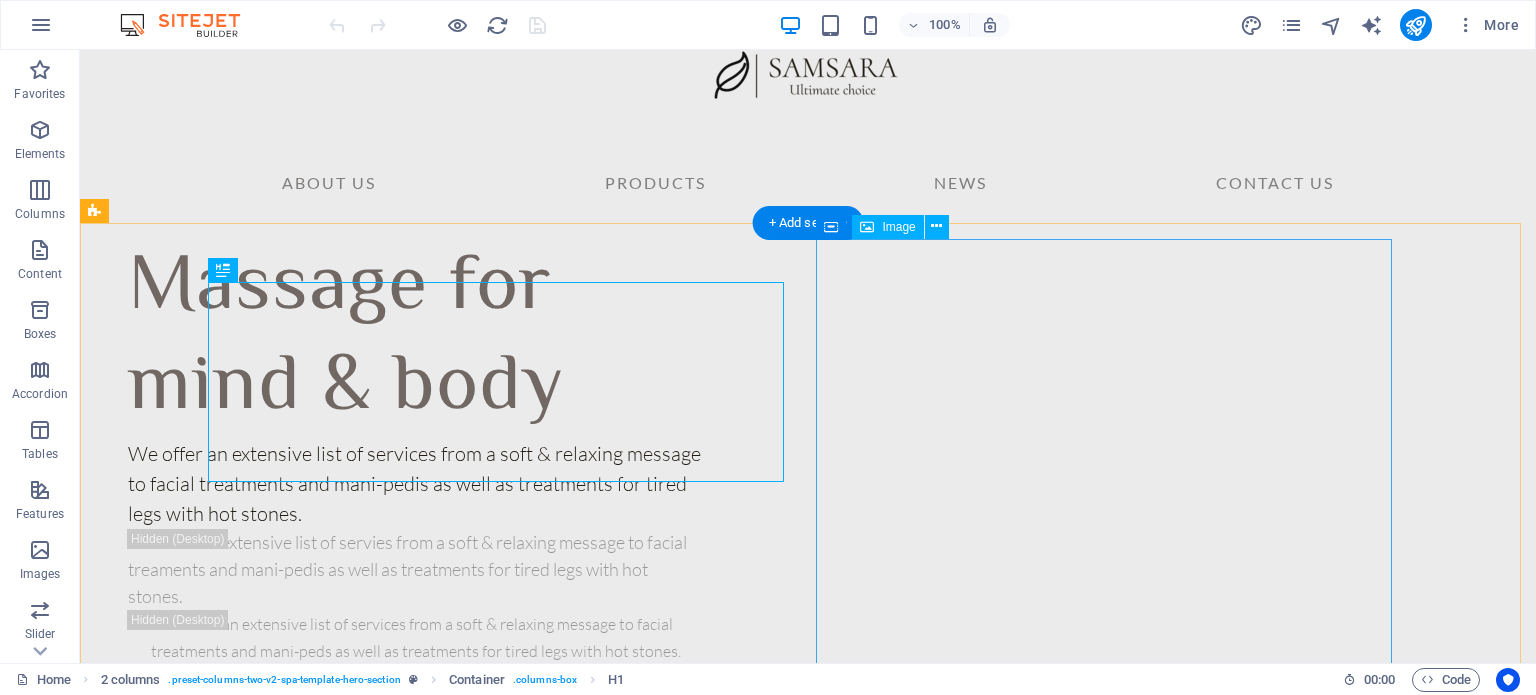 click at bounding box center [416, 1058] 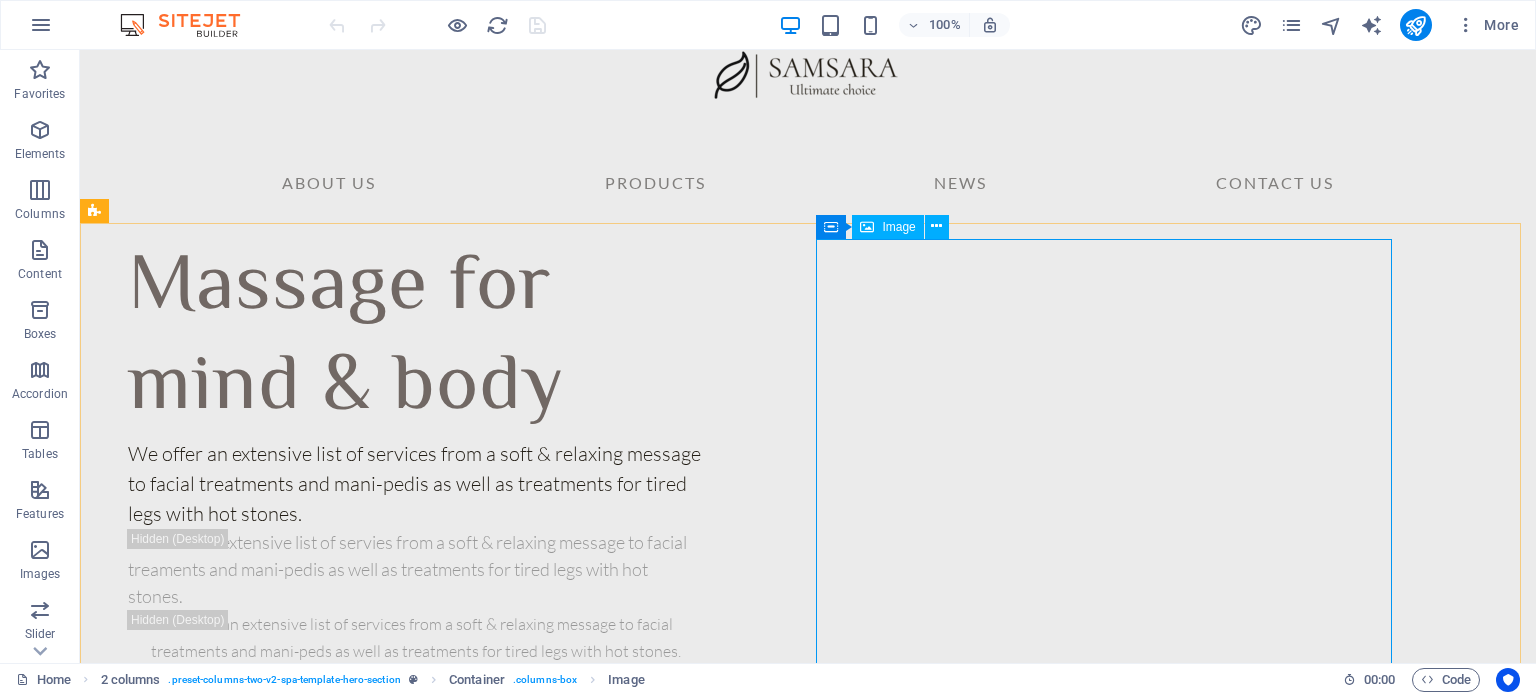 click on "Image" at bounding box center [898, 227] 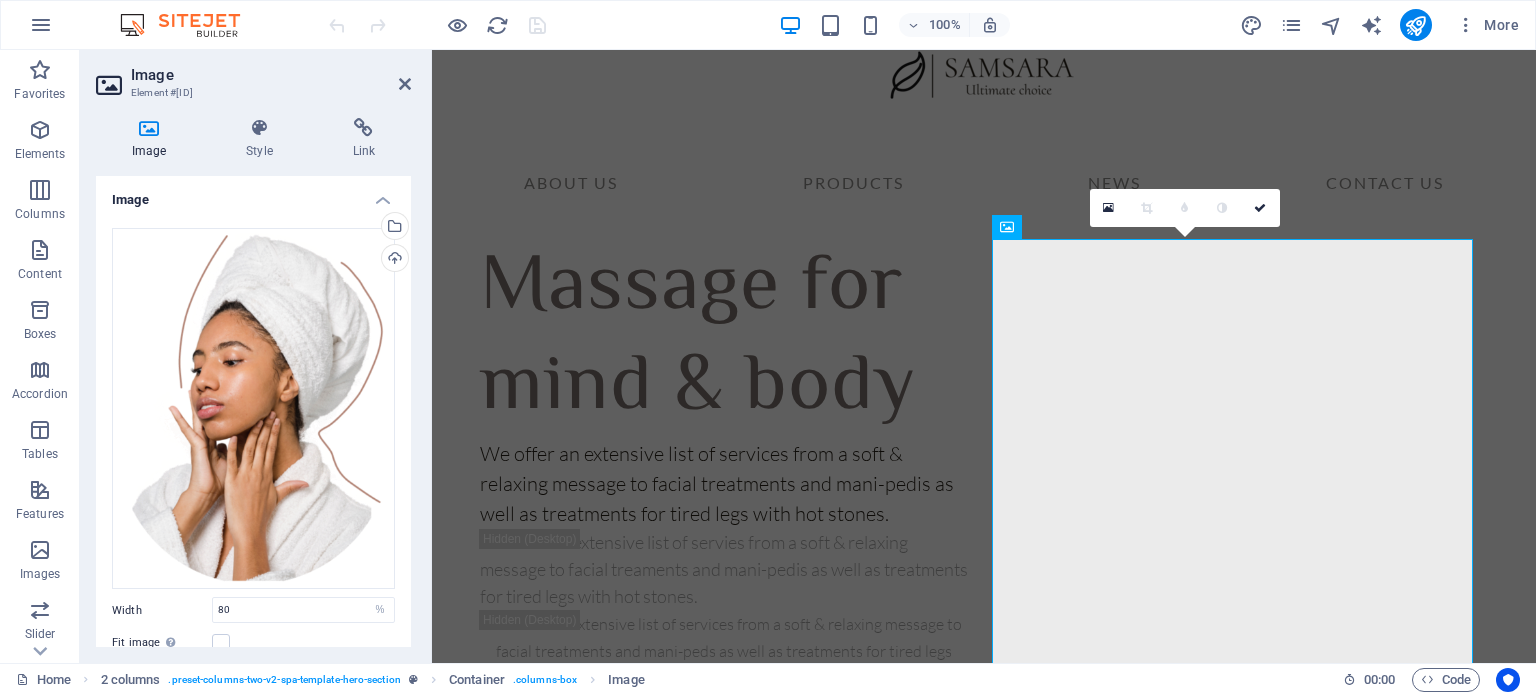 click at bounding box center [149, 128] 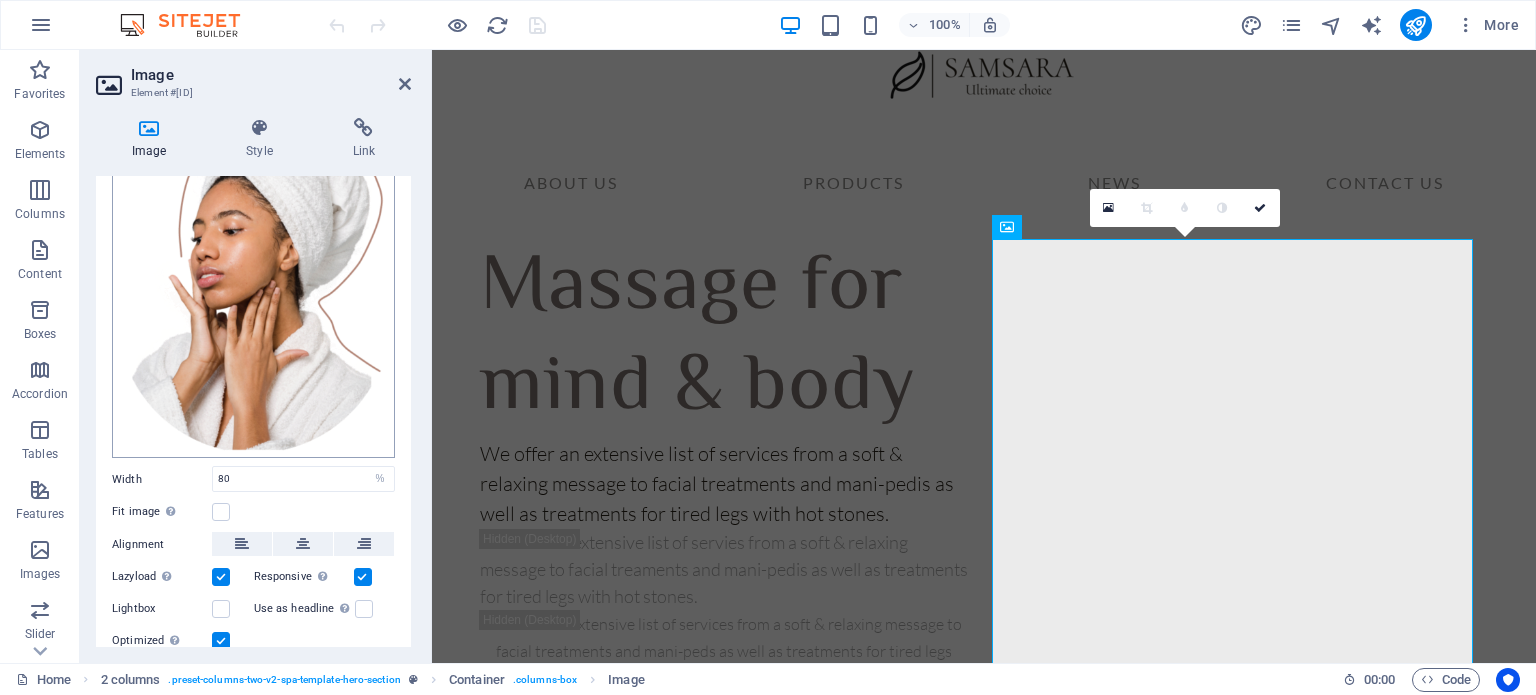 scroll, scrollTop: 195, scrollLeft: 0, axis: vertical 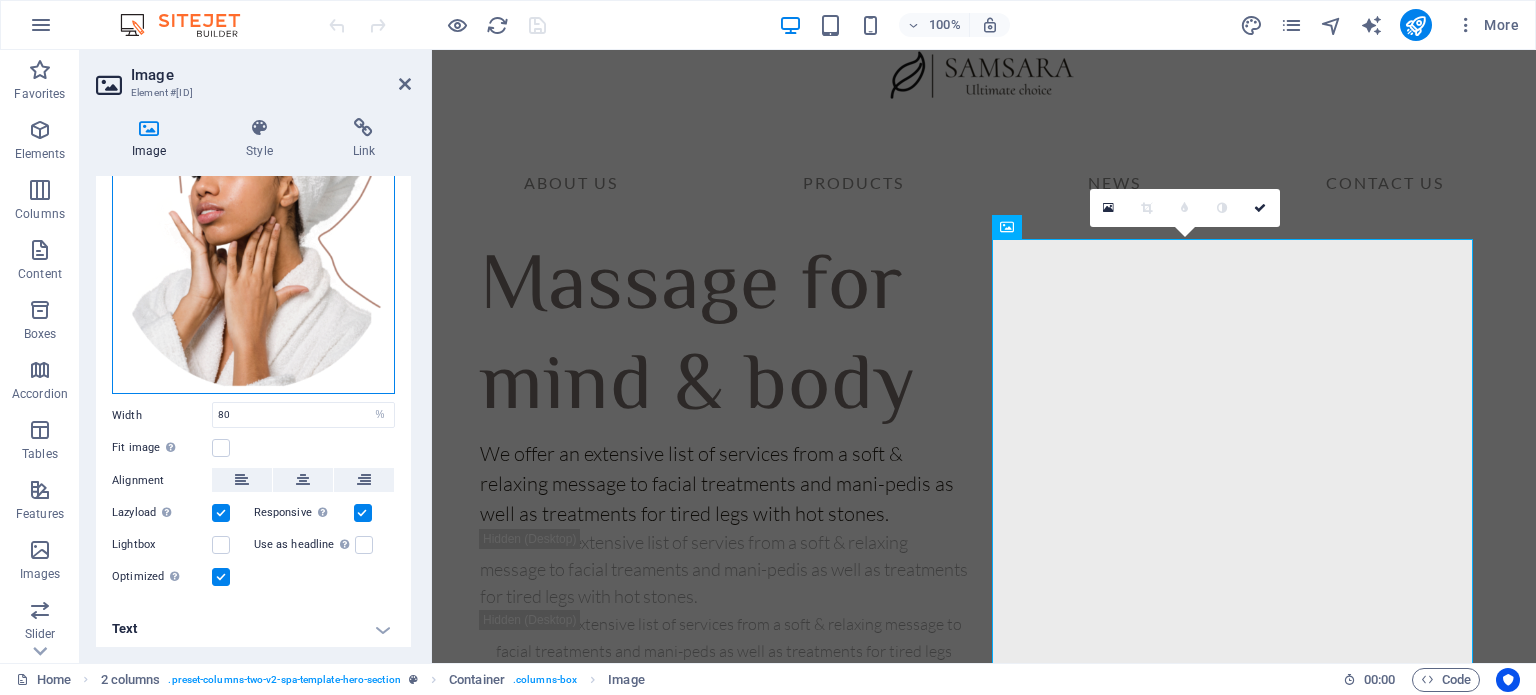 click on "Drag files here, click to choose files or select files from Files or our free stock photos & videos" at bounding box center [253, 213] 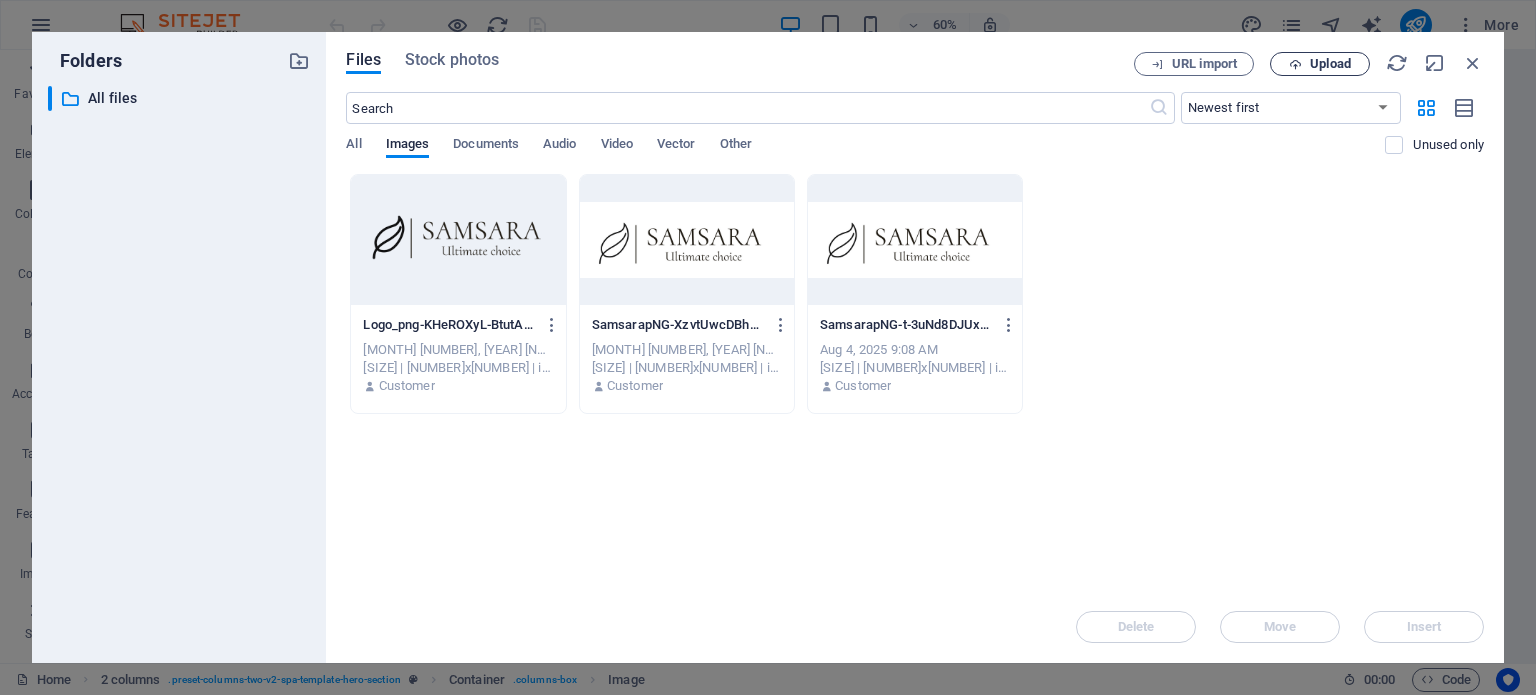 click on "Upload" at bounding box center [1330, 64] 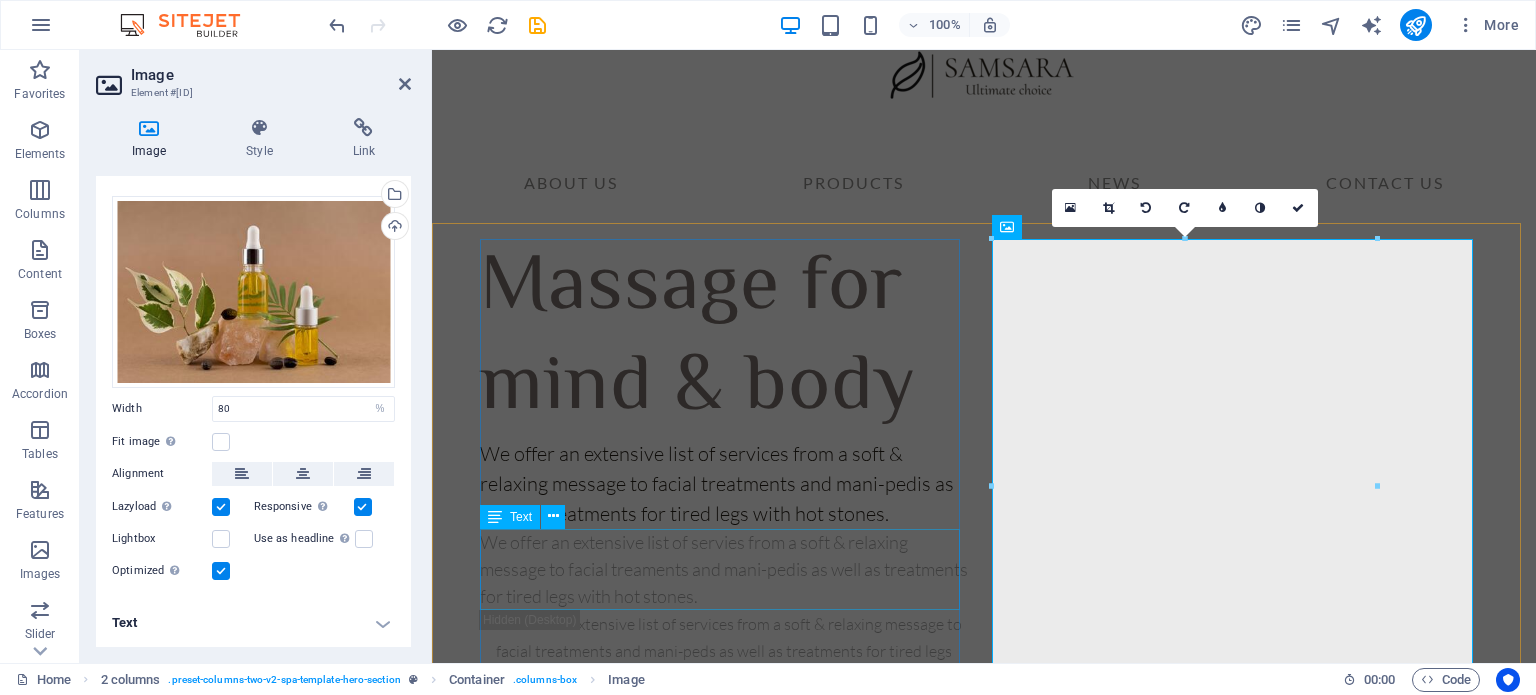 scroll, scrollTop: 28, scrollLeft: 0, axis: vertical 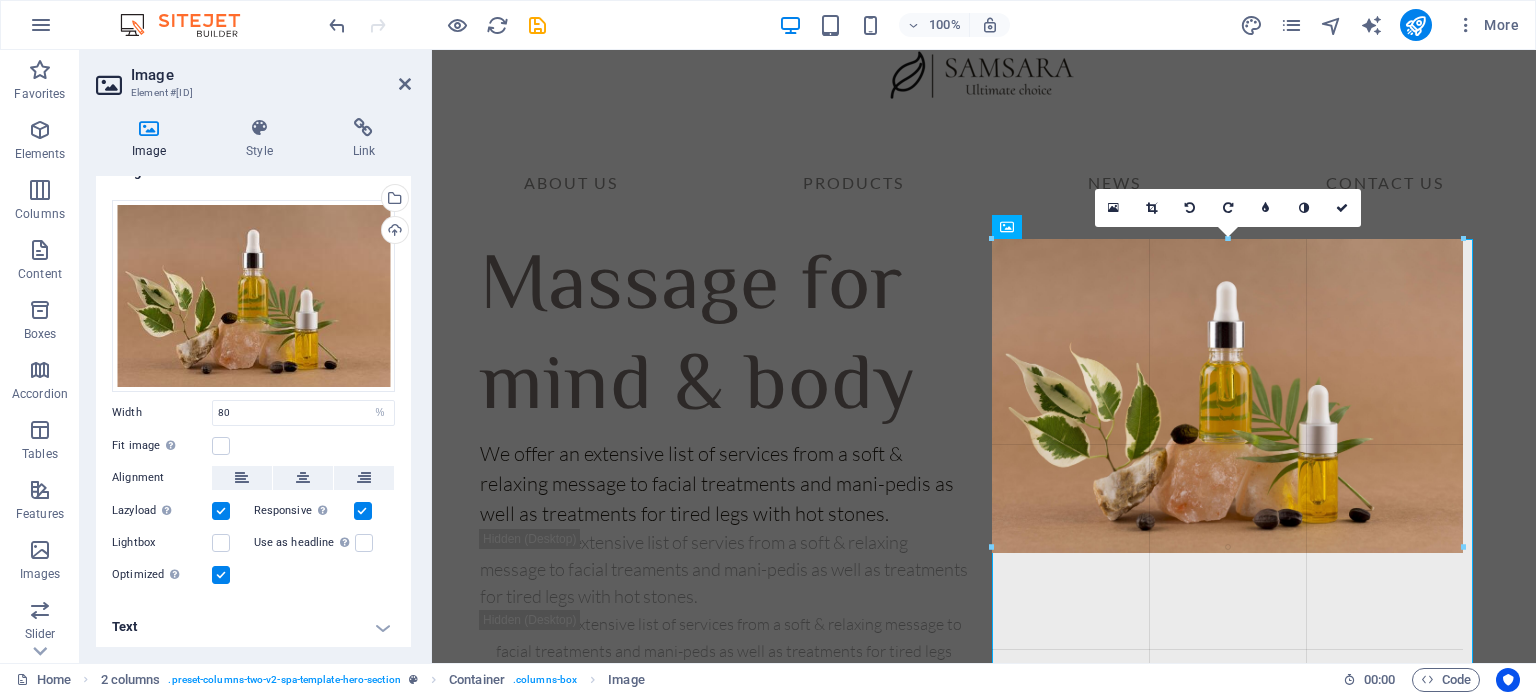 drag, startPoint x: 1376, startPoint y: 239, endPoint x: 1466, endPoint y: 183, distance: 106 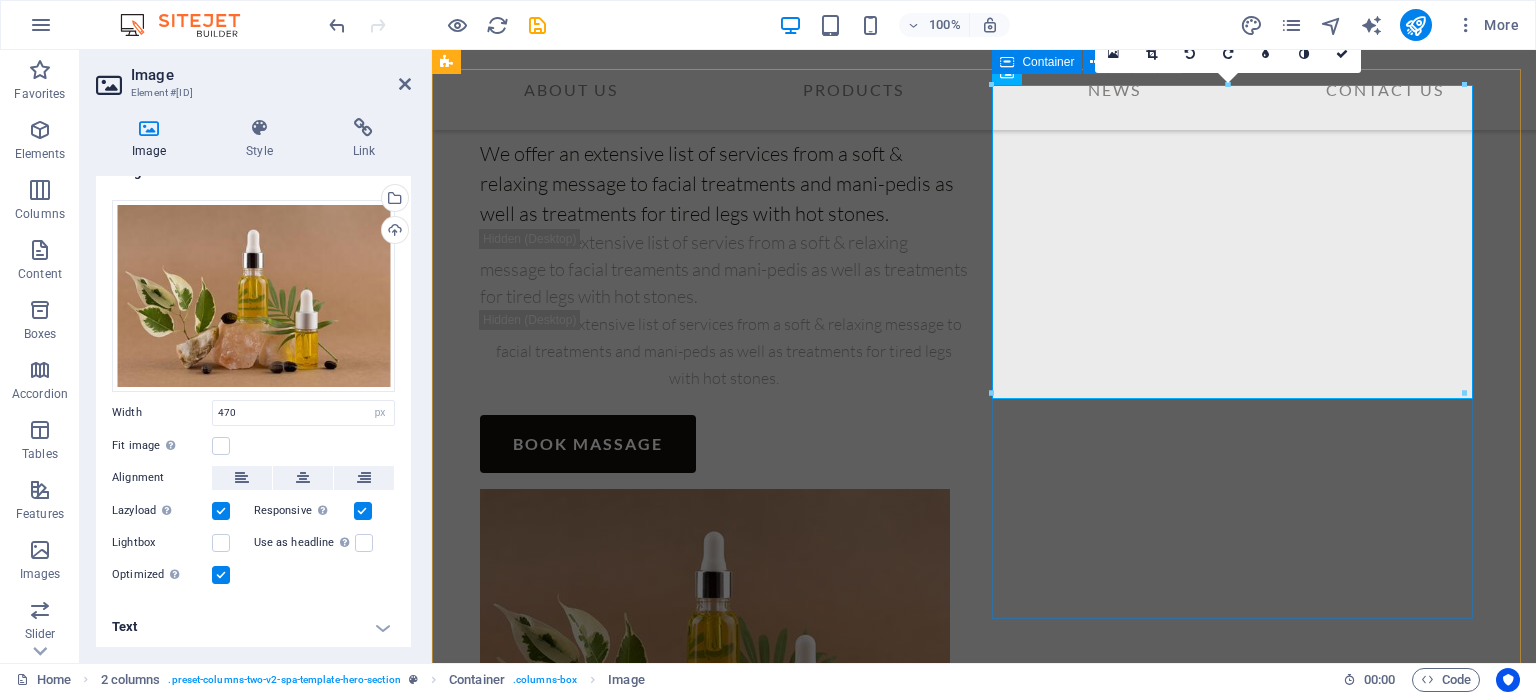 scroll, scrollTop: 307, scrollLeft: 0, axis: vertical 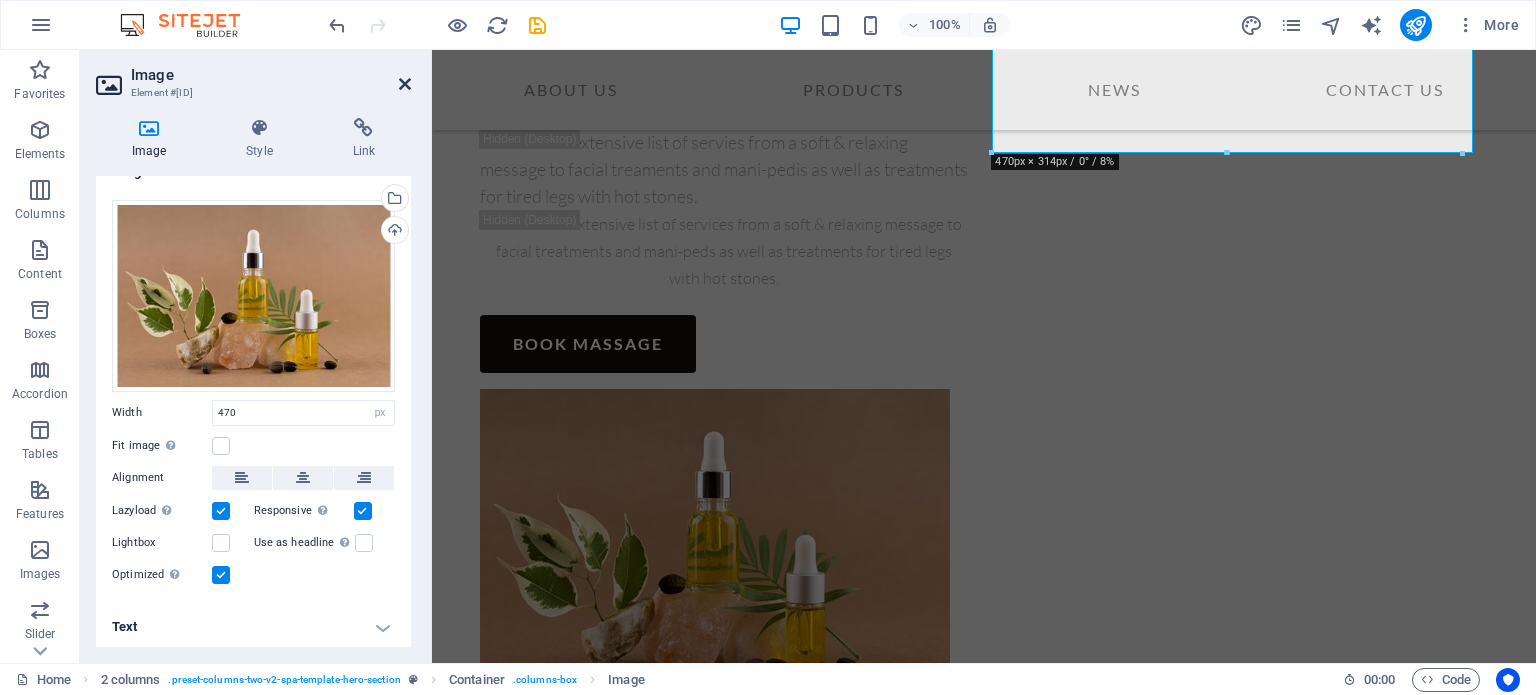 drag, startPoint x: 409, startPoint y: 83, endPoint x: 329, endPoint y: 35, distance: 93.29523 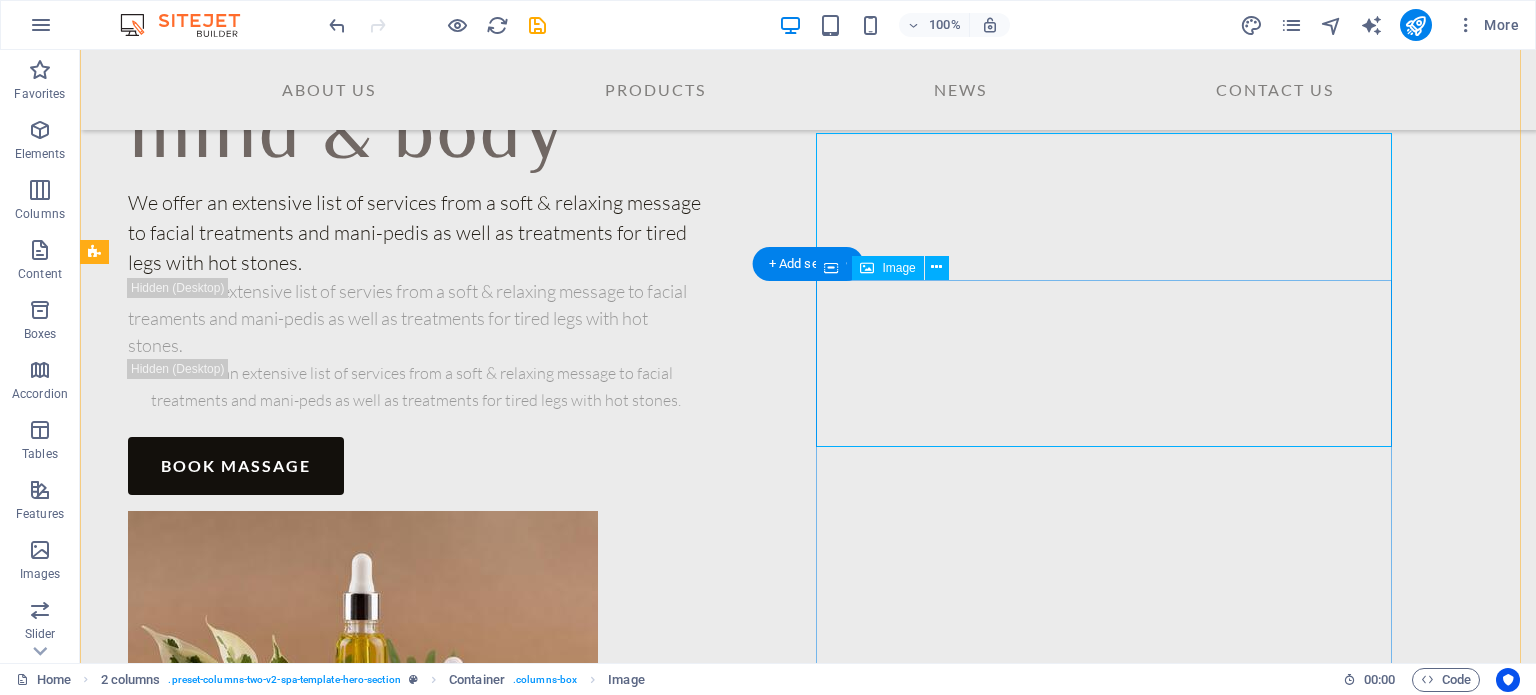 scroll, scrollTop: 0, scrollLeft: 0, axis: both 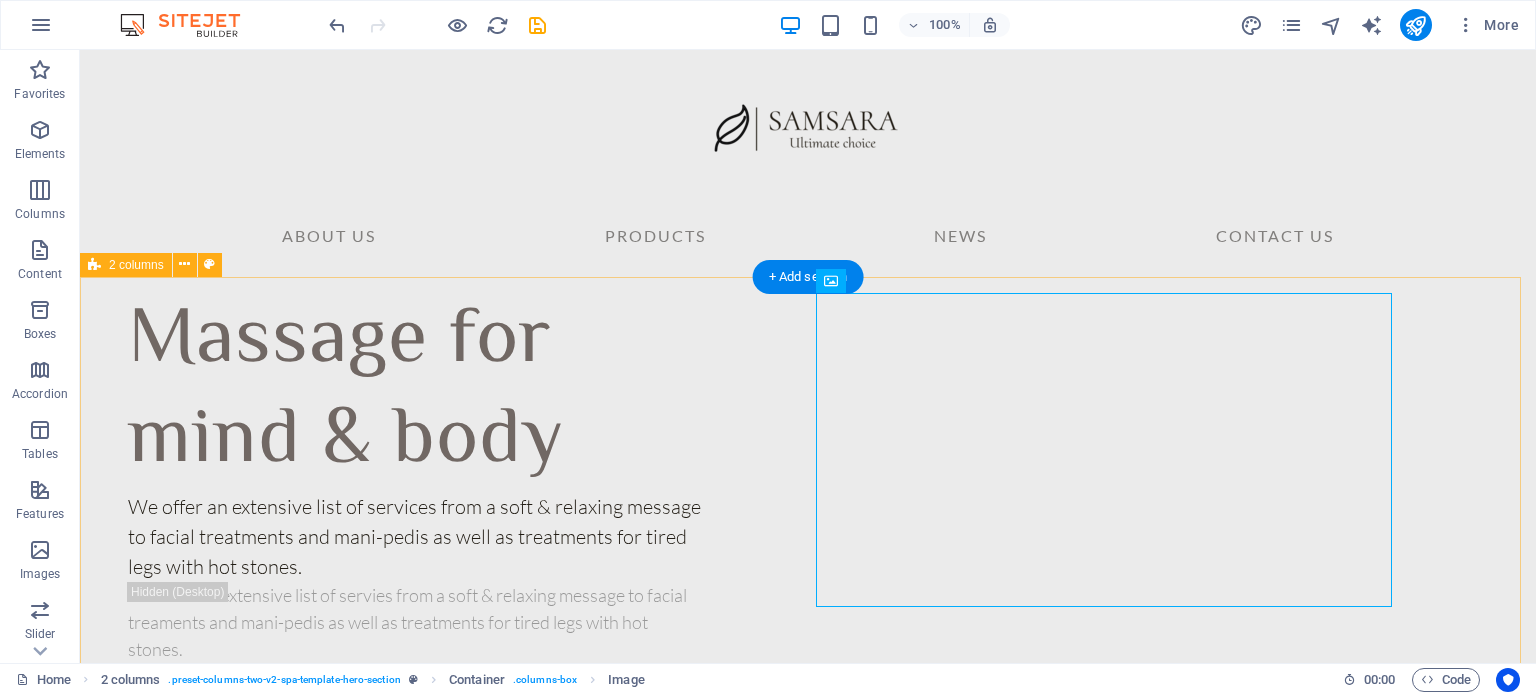 click on "Massage for mind & body We offer an extensive list of services from a soft & relaxing message to facial treatments and mani-pedis as well as treatments for tired legs with hot stones. We offer an extensive list of servies from a soft & relaxing message to facial treaments and mani-pedis as well as treatments for tired legs with hot stones. We offer an extensive list of services from a soft & relaxing message to facial treatments and mani-peds as well as treatments for tired legs with hot stones. book massage" at bounding box center [808, 742] 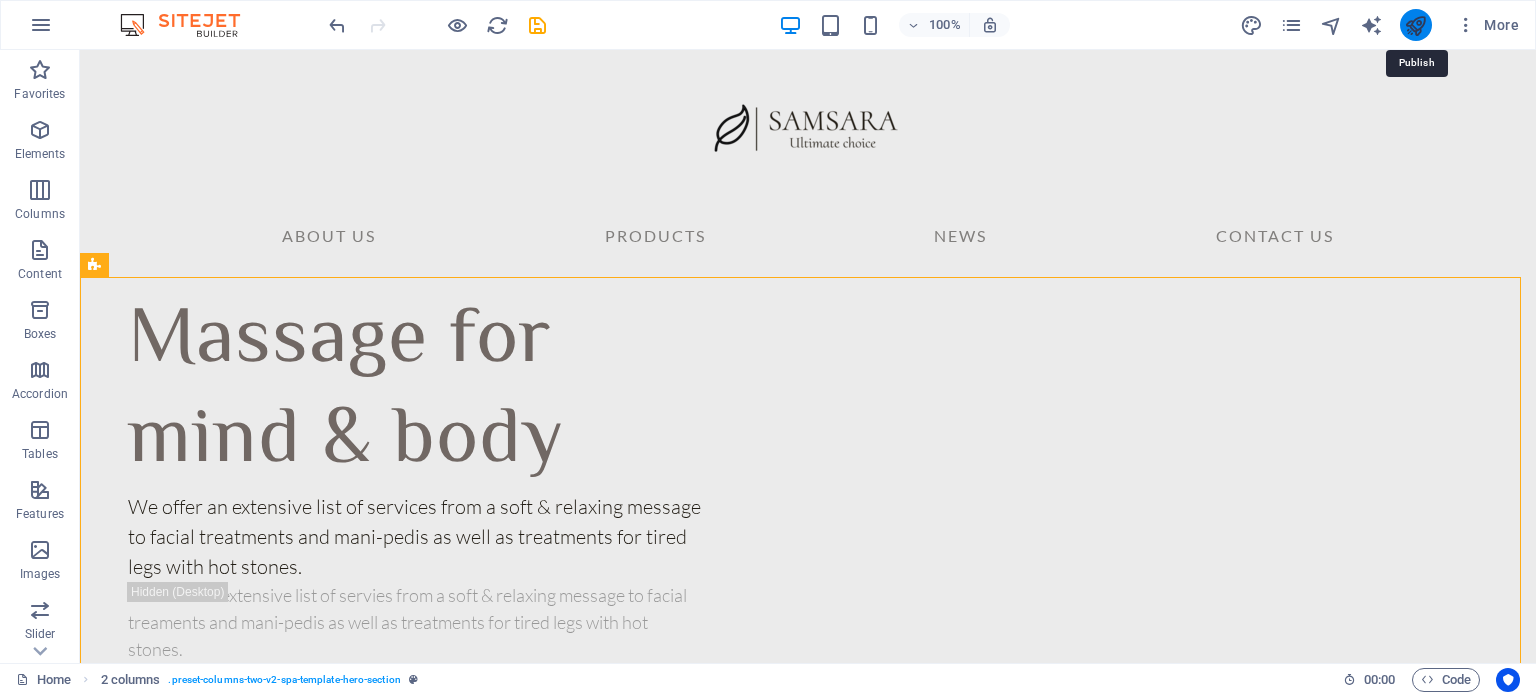 click at bounding box center [1415, 25] 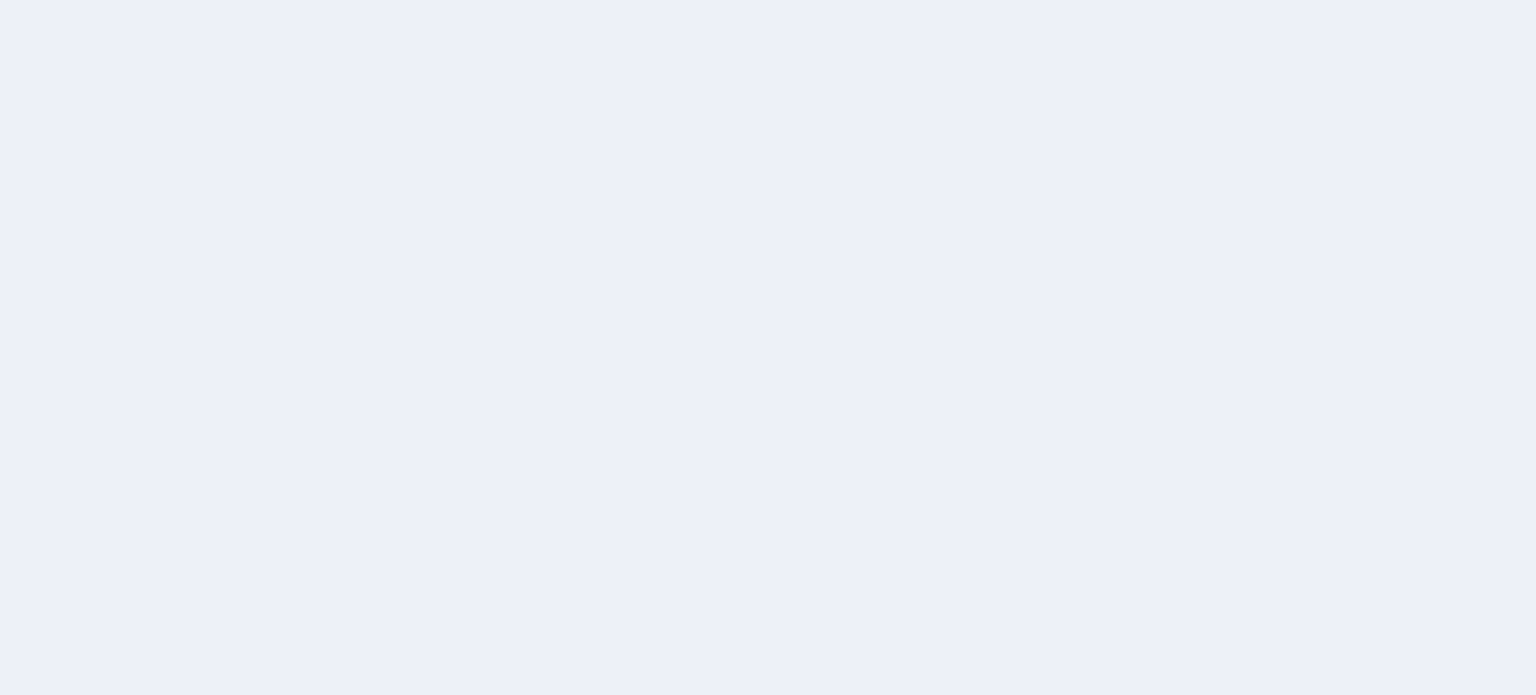 scroll, scrollTop: 0, scrollLeft: 0, axis: both 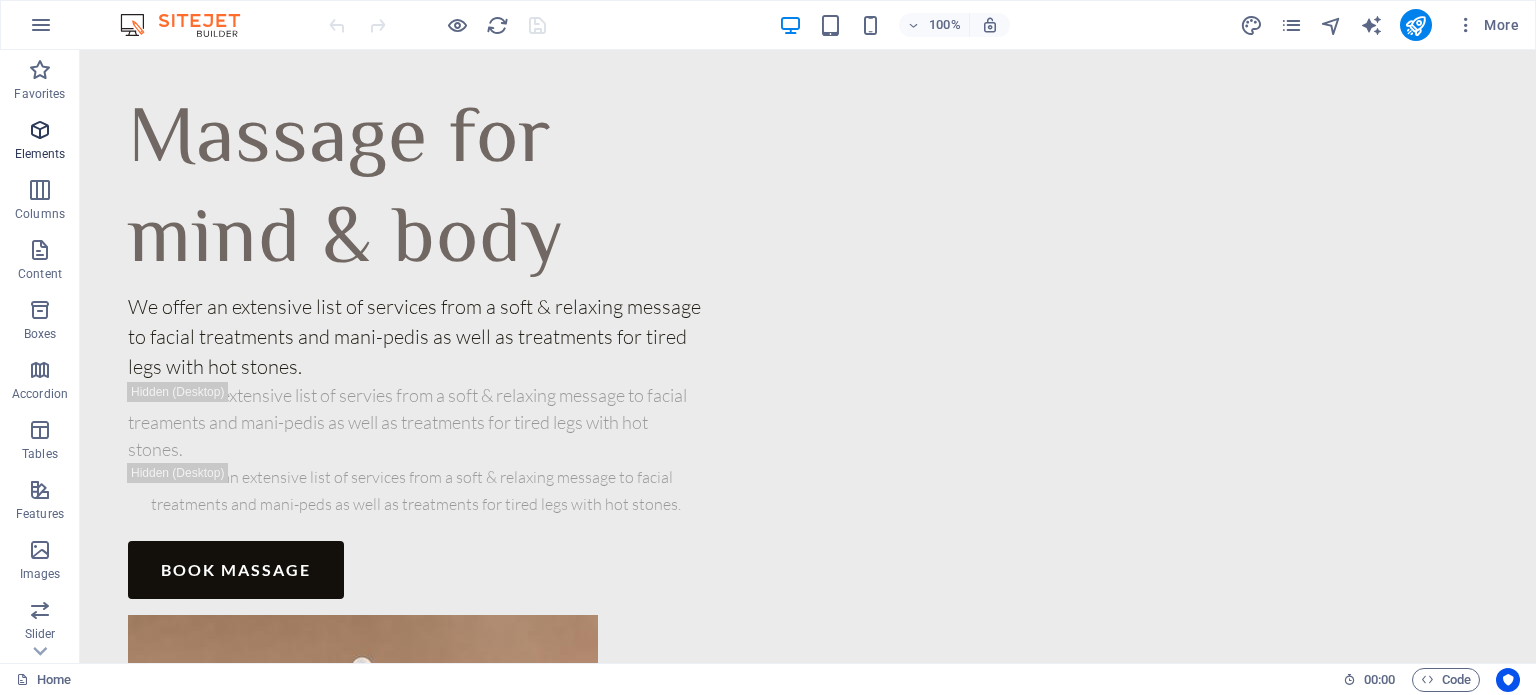 click at bounding box center (40, 130) 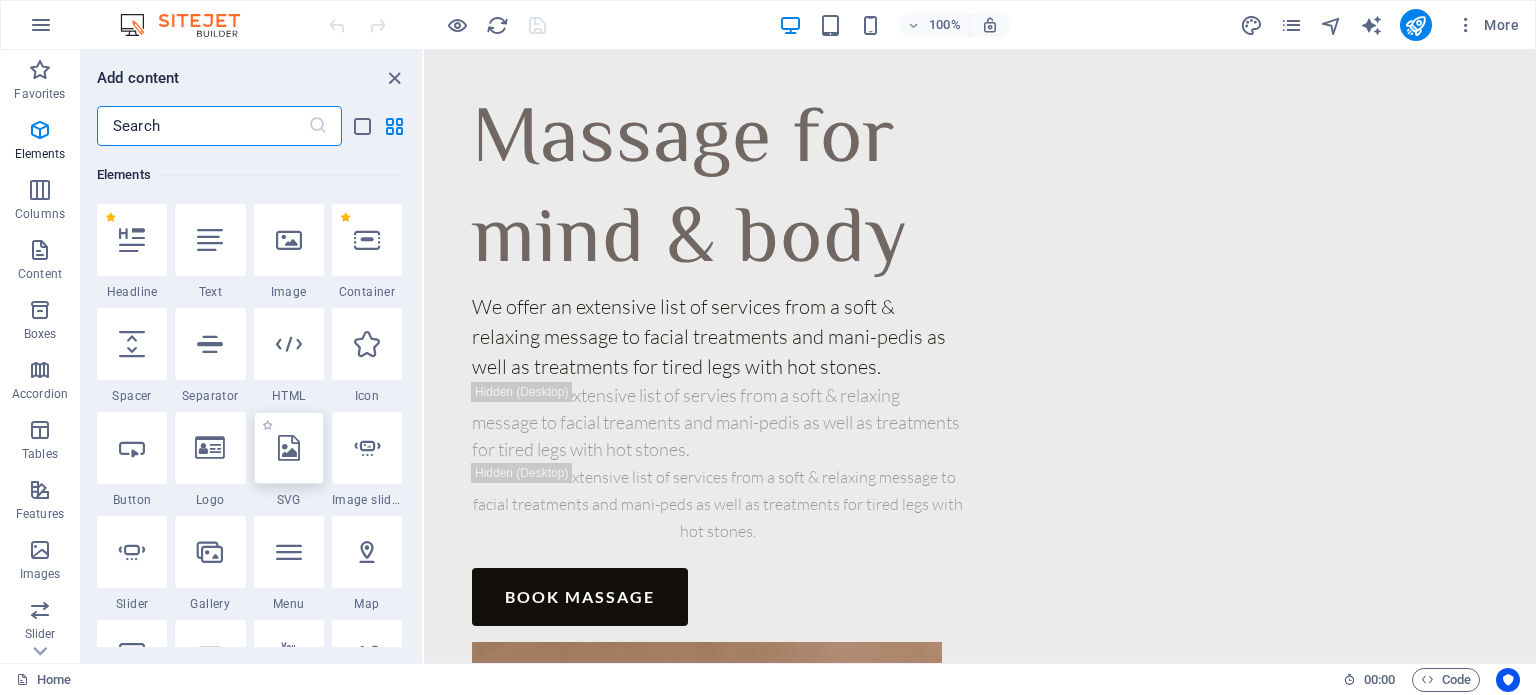 scroll, scrollTop: 412, scrollLeft: 0, axis: vertical 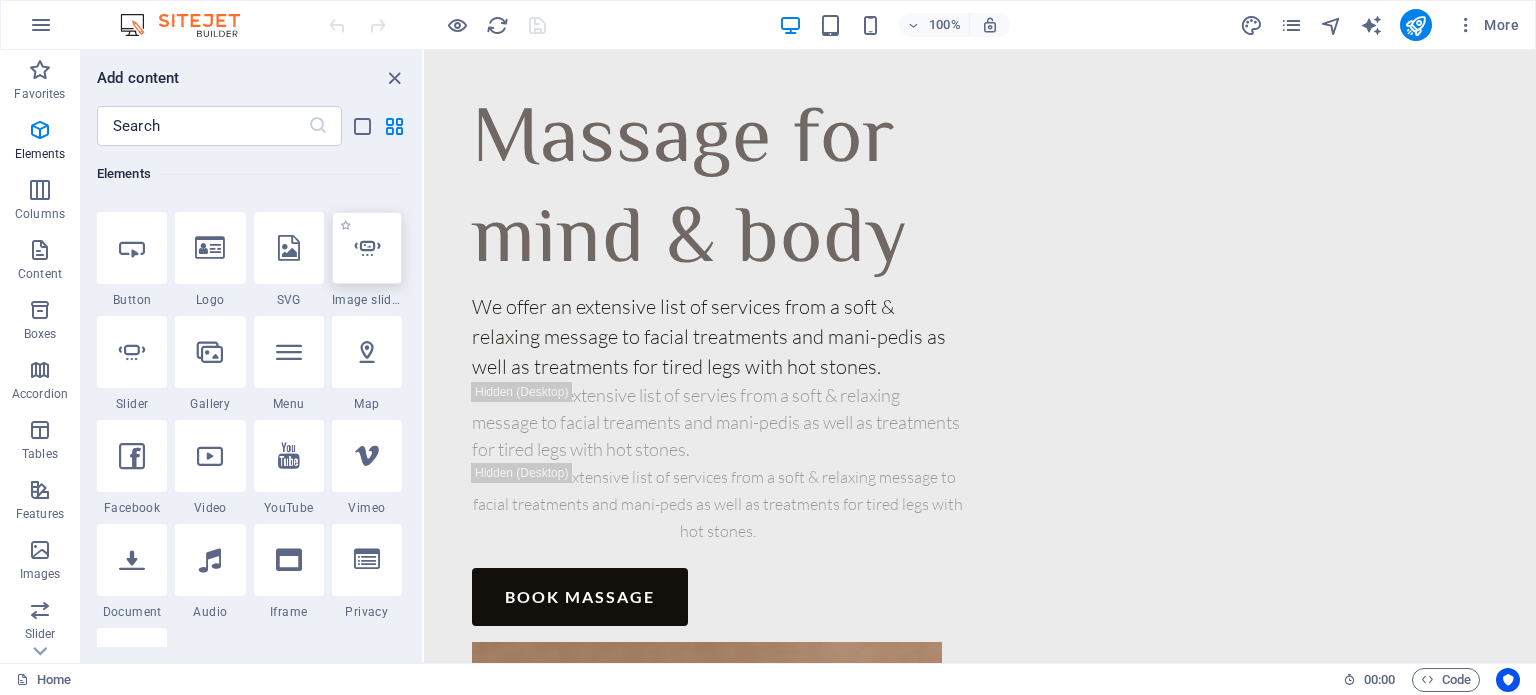 click at bounding box center (367, 248) 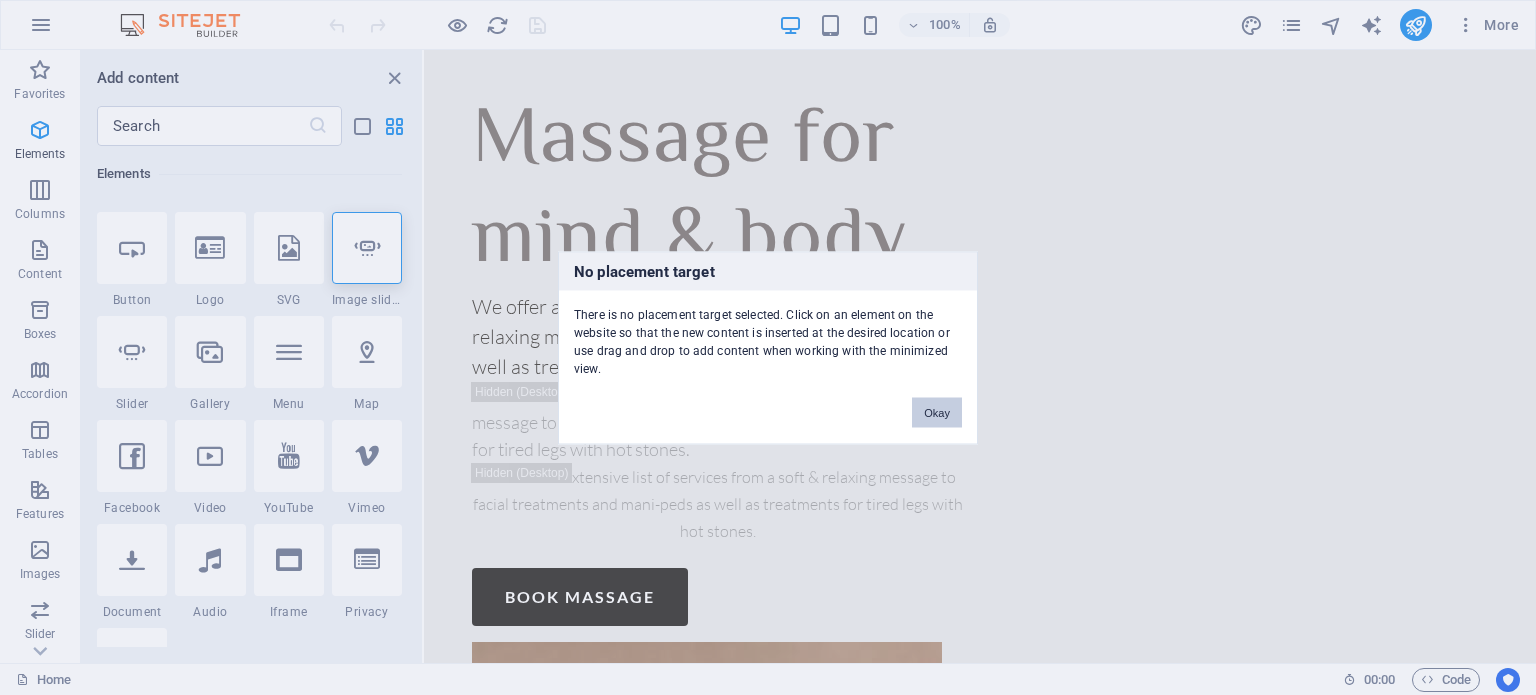 drag, startPoint x: 944, startPoint y: 409, endPoint x: 120, endPoint y: 157, distance: 861.6728 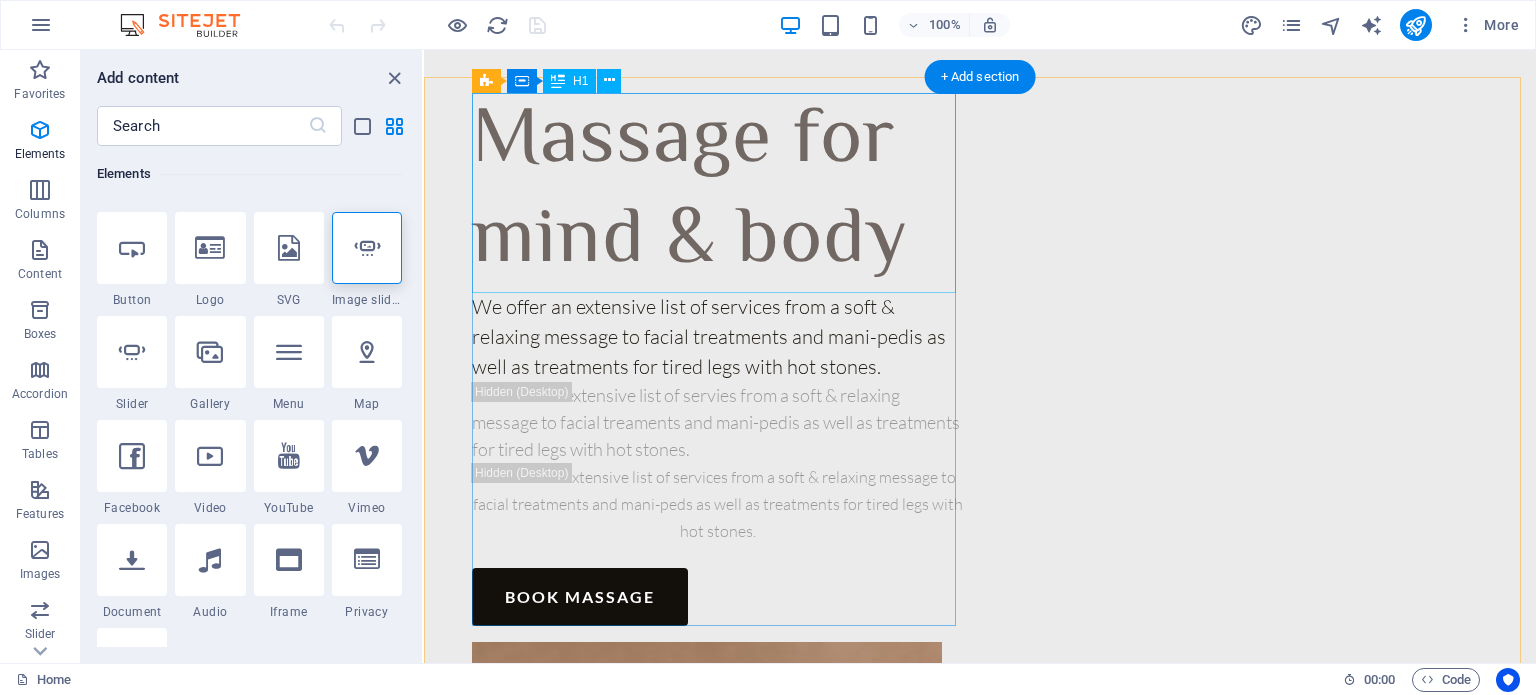 click on "Massage for mind & body" at bounding box center (718, 192) 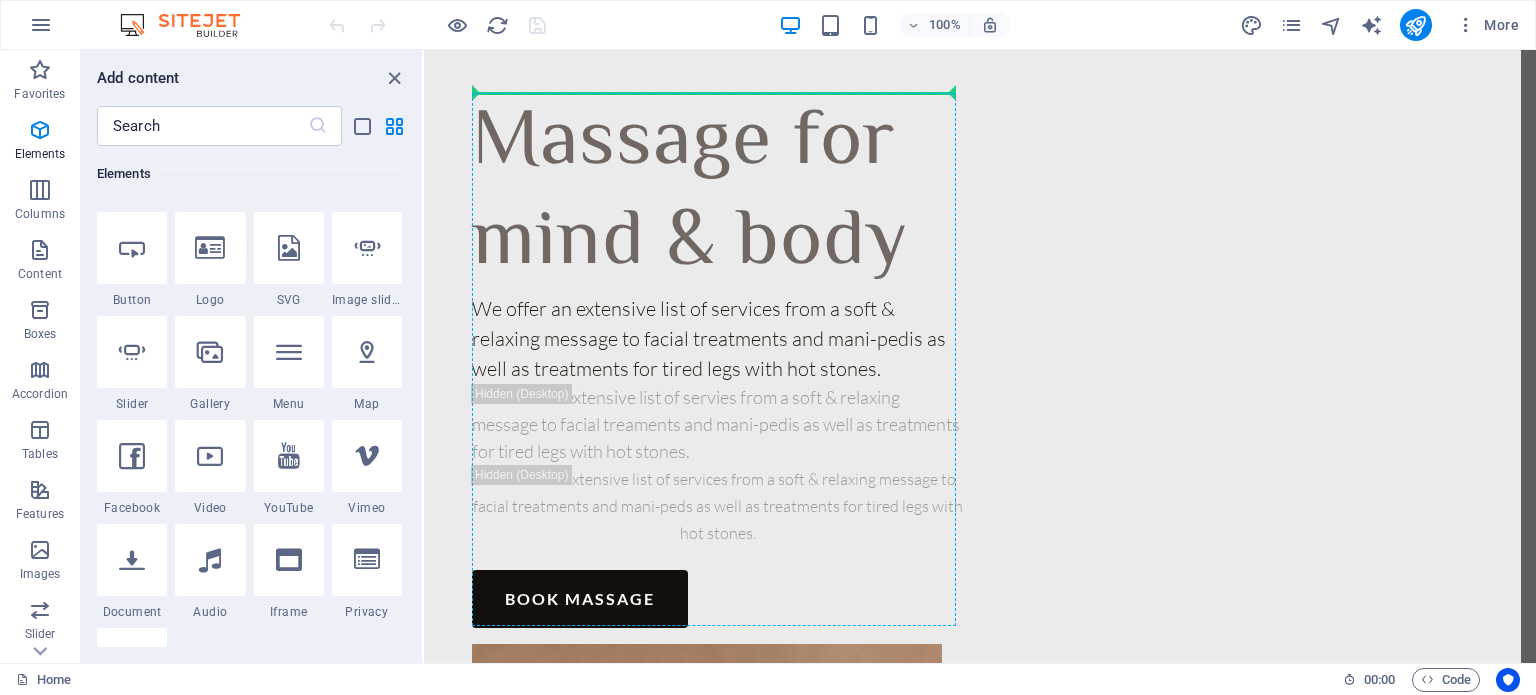 select on "ms" 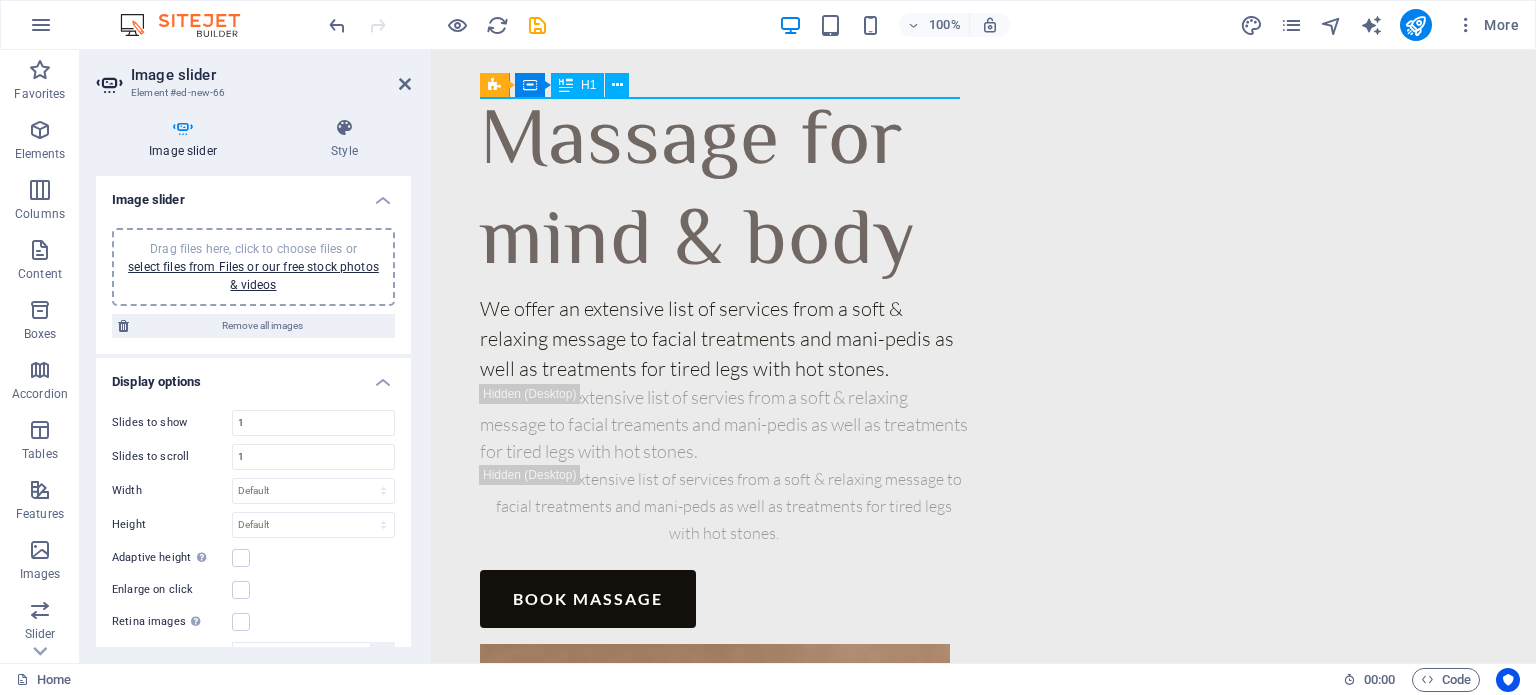 scroll, scrollTop: 195, scrollLeft: 0, axis: vertical 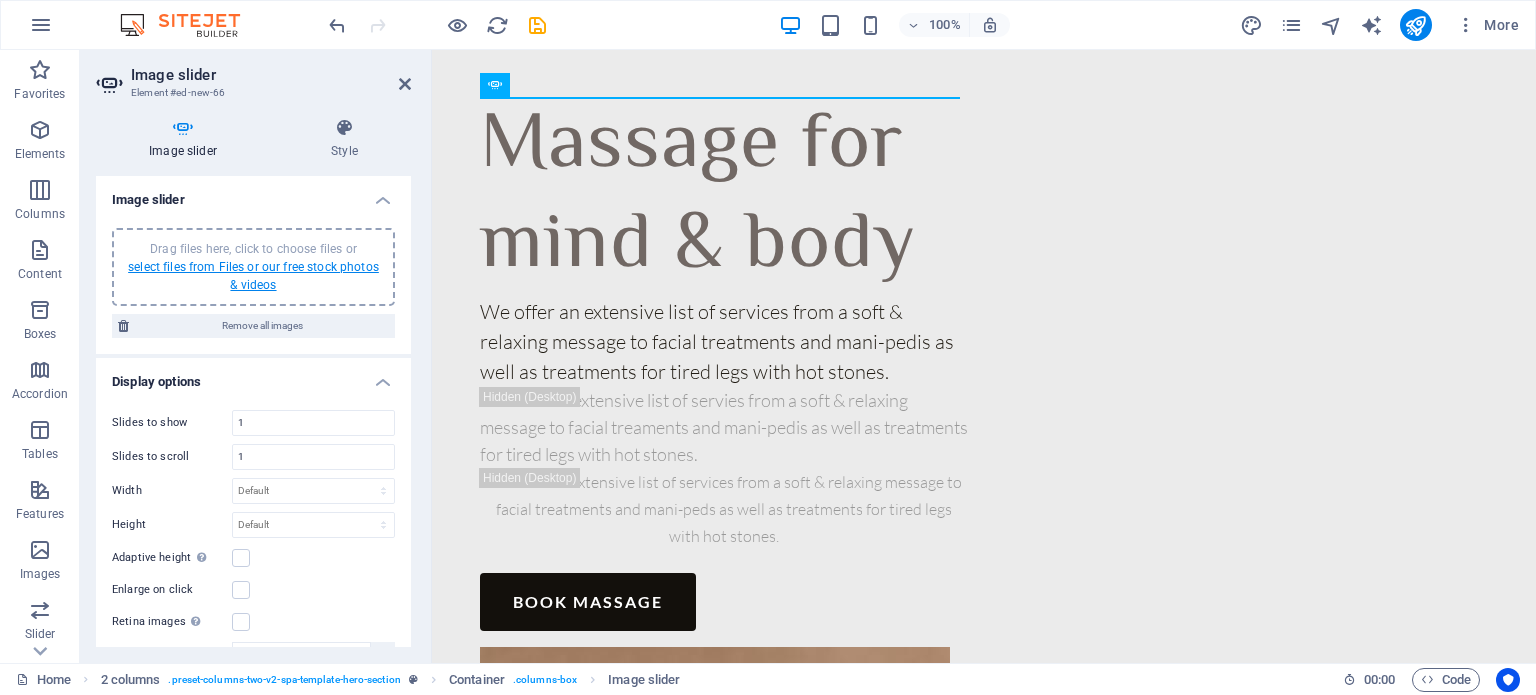 click on "select files from Files or our free stock photos & videos" at bounding box center (253, 276) 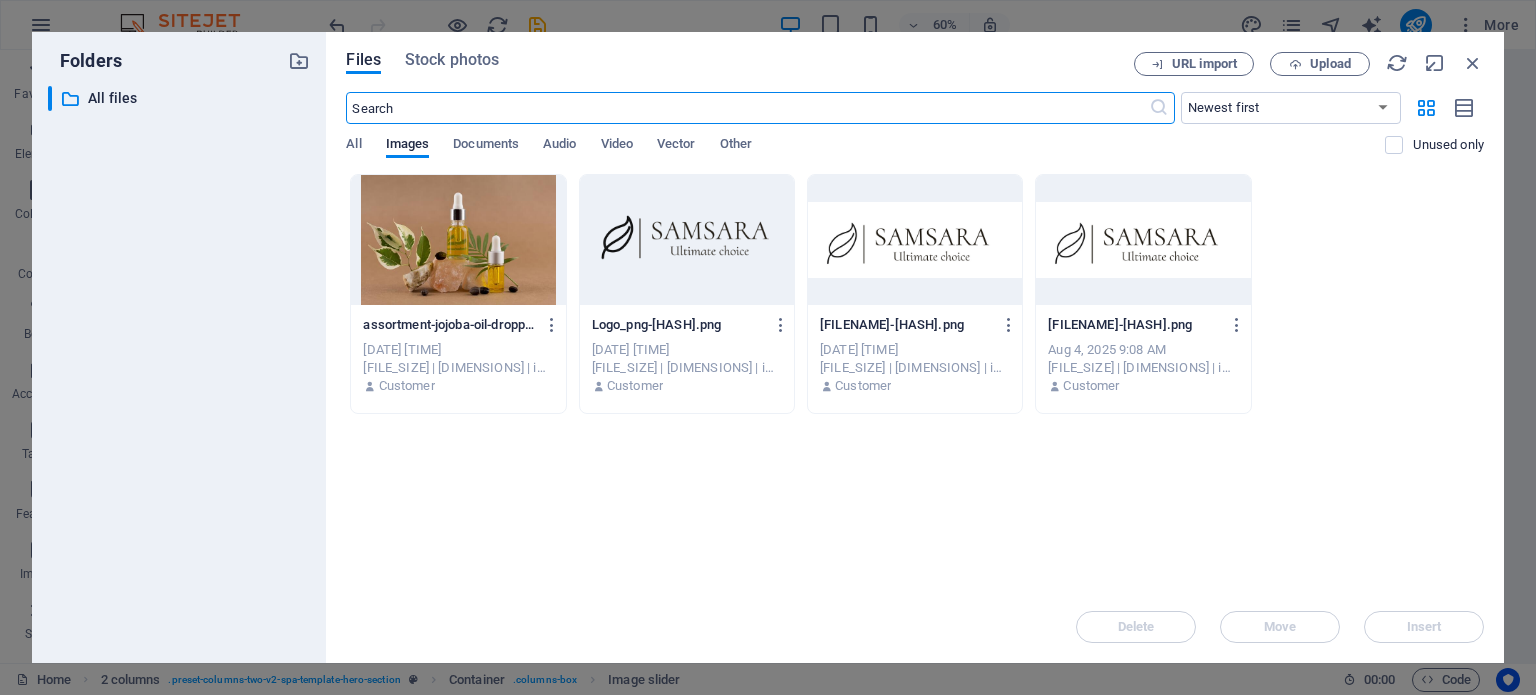 click at bounding box center (458, 240) 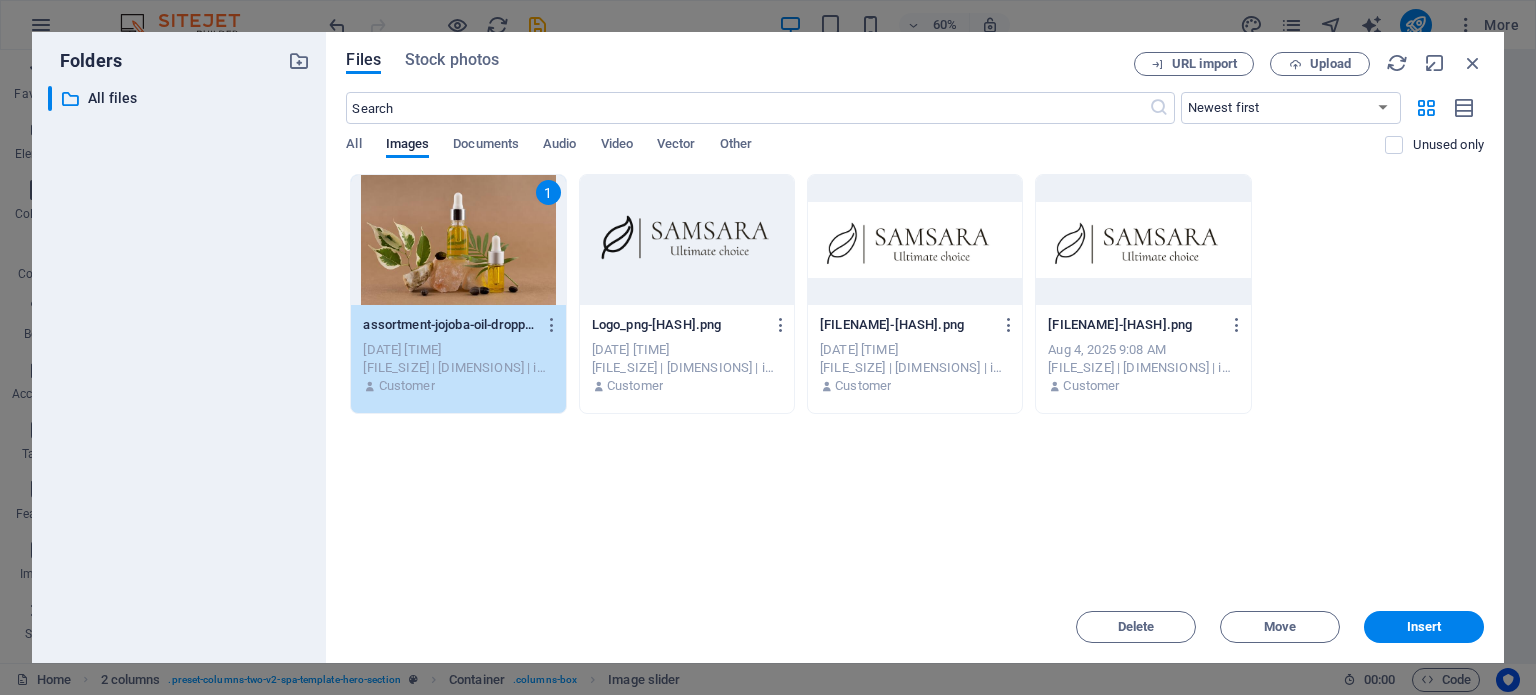 click on "1" at bounding box center [458, 240] 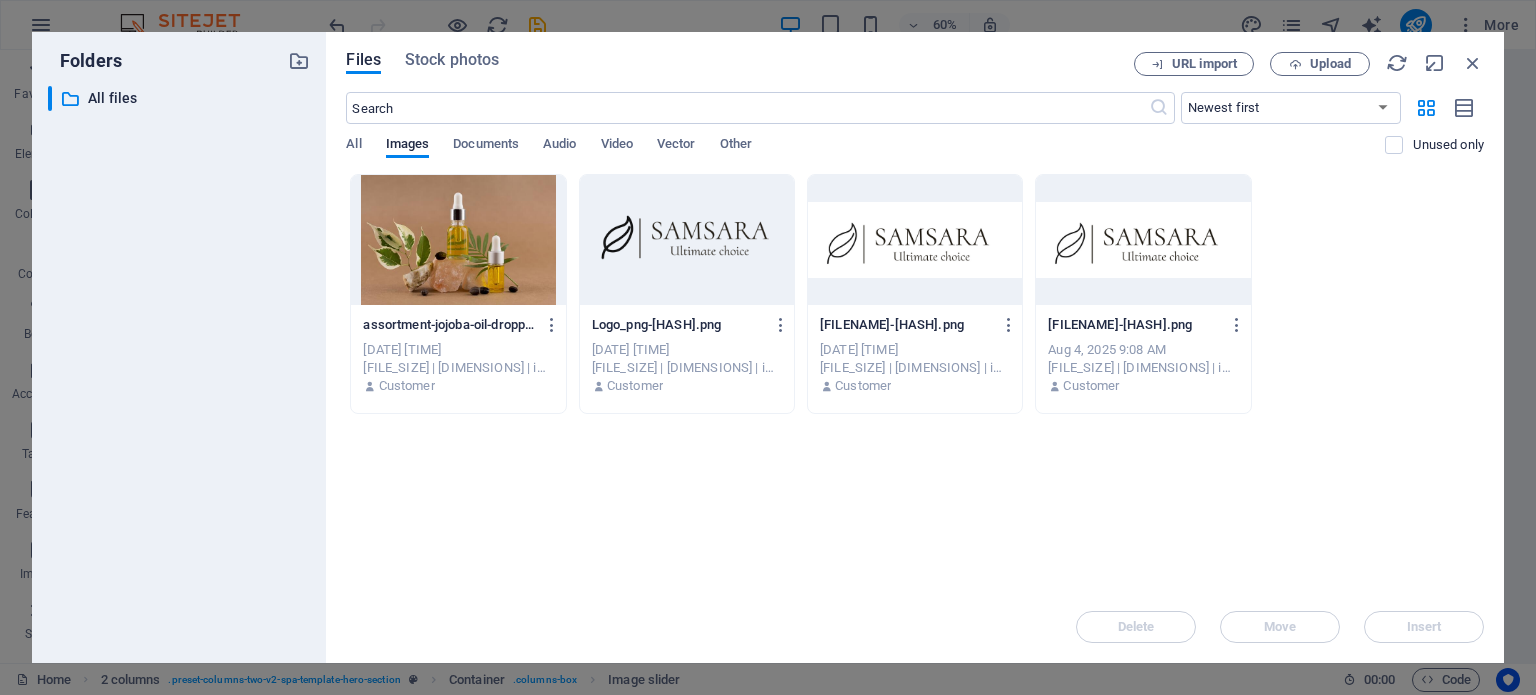 click at bounding box center [915, 240] 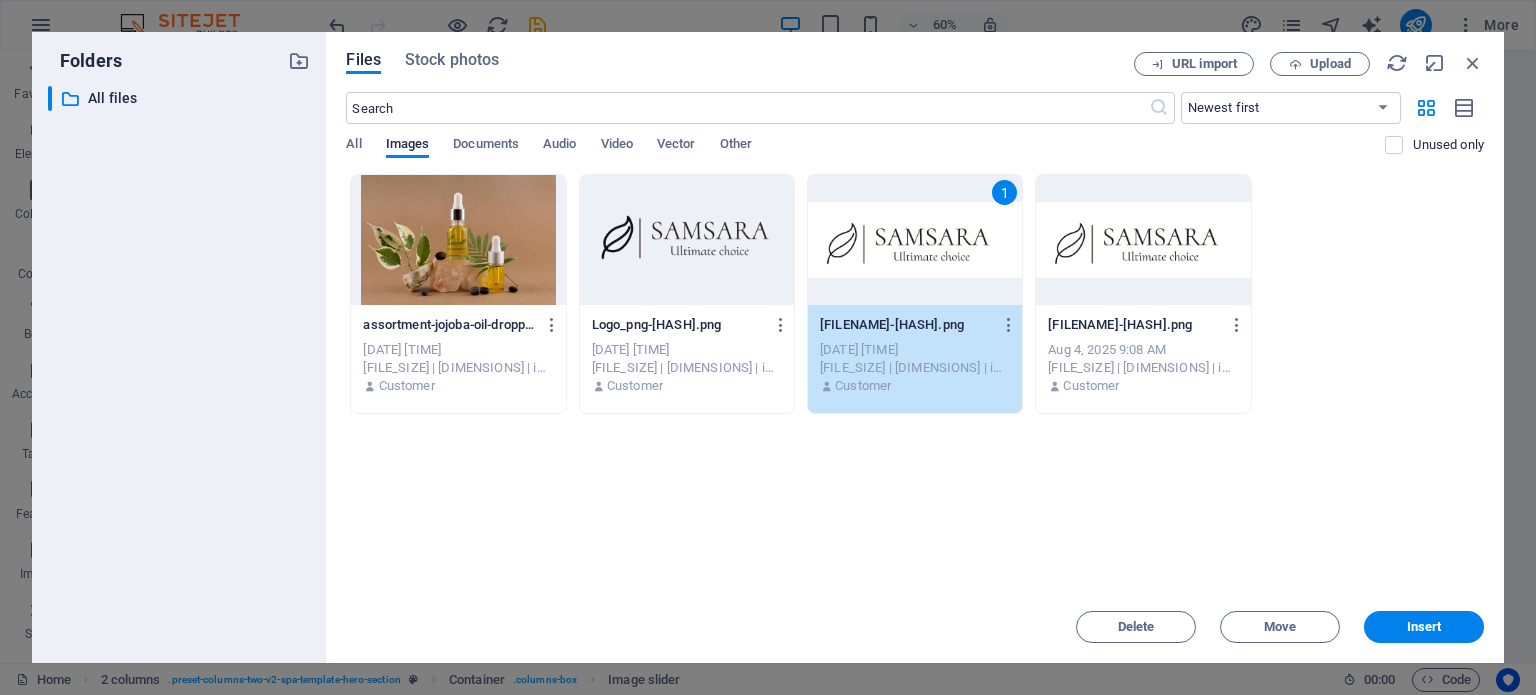 click on "1" at bounding box center (915, 240) 